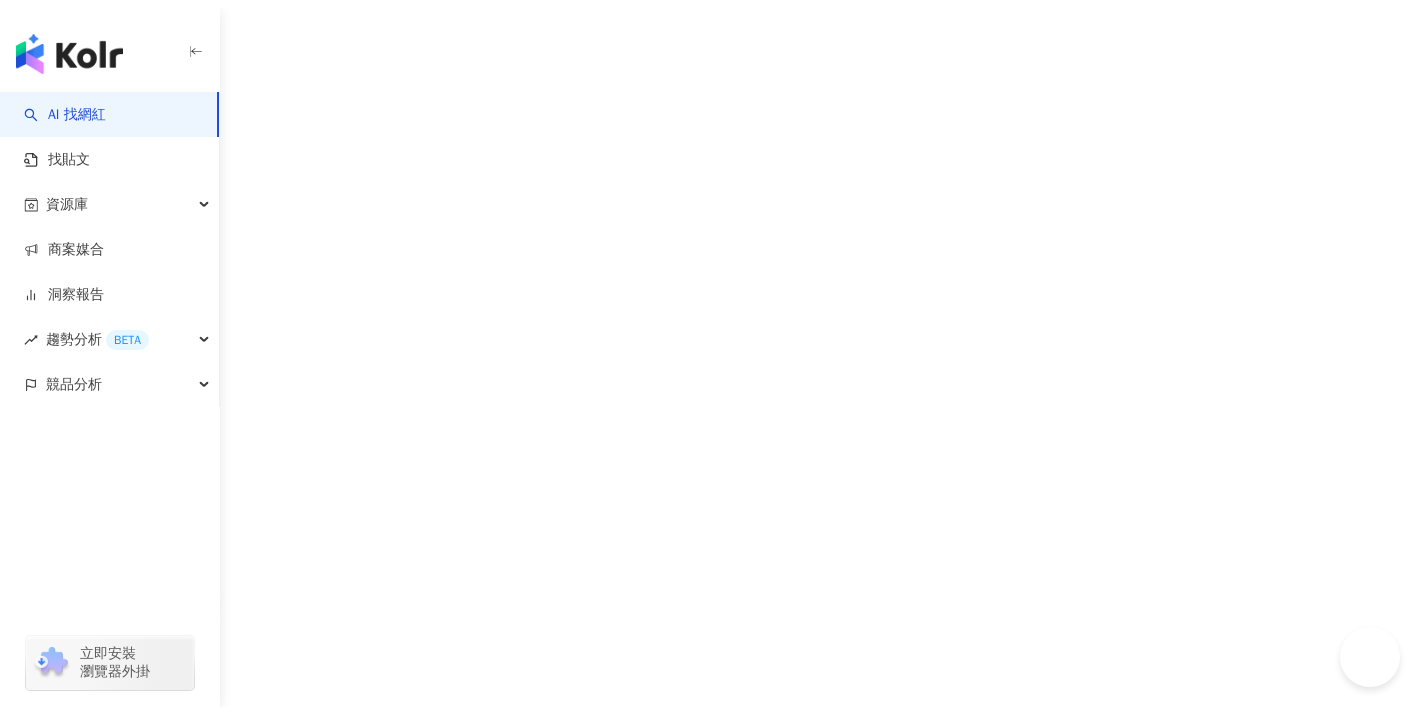 scroll, scrollTop: 0, scrollLeft: 0, axis: both 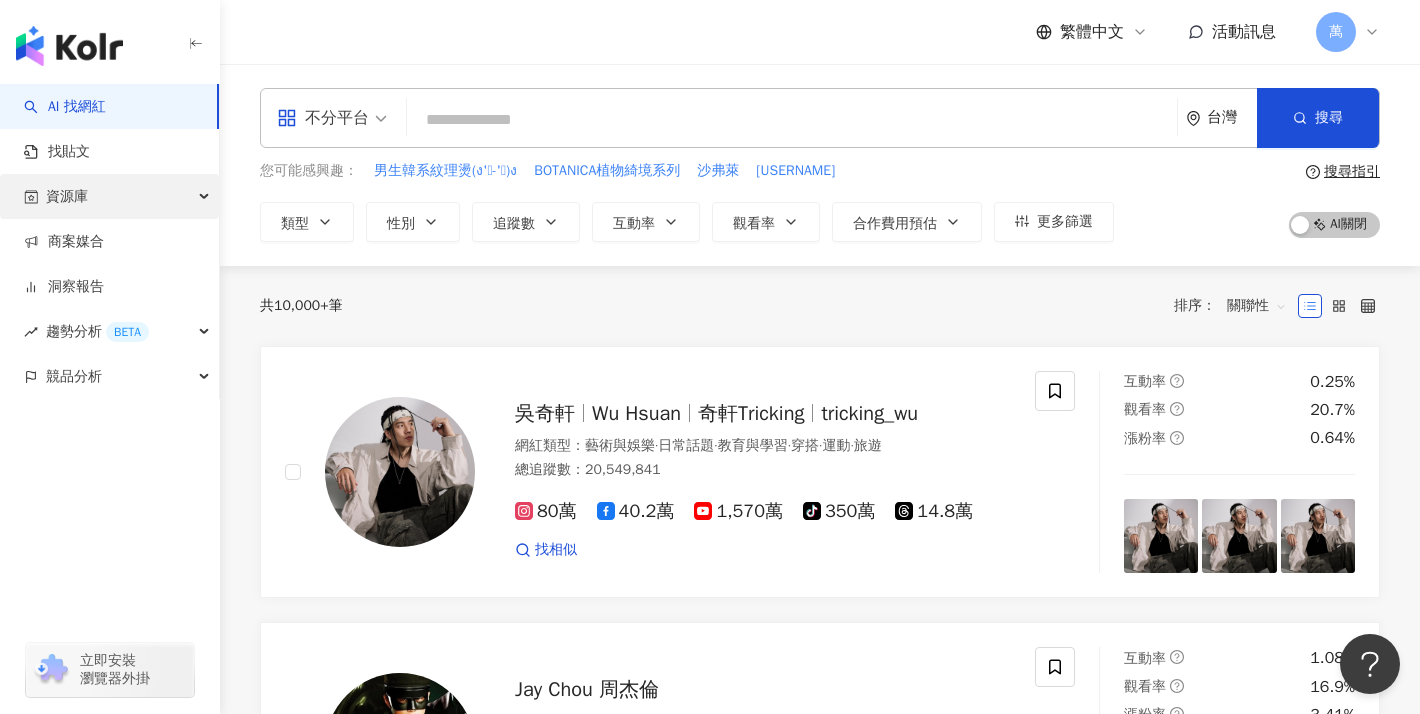 click on "資源庫" at bounding box center [109, 196] 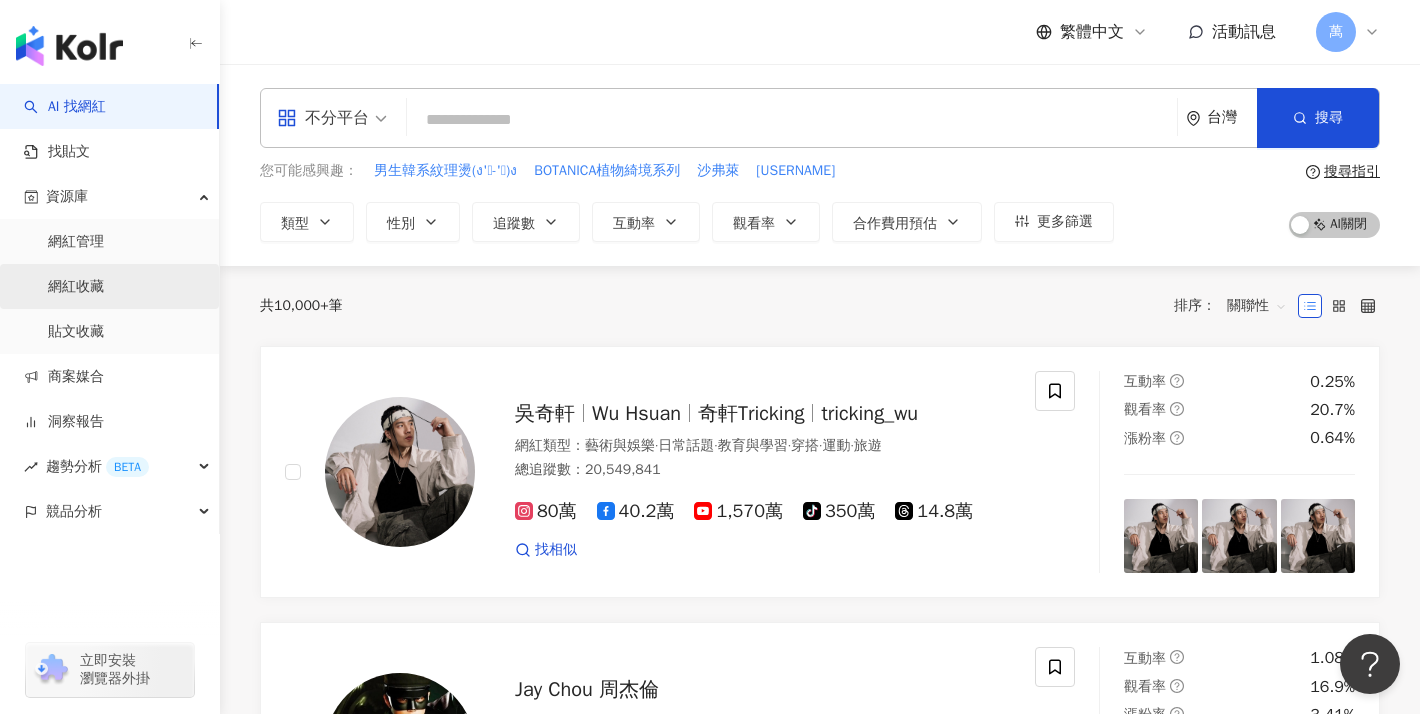click on "網紅收藏" at bounding box center [76, 287] 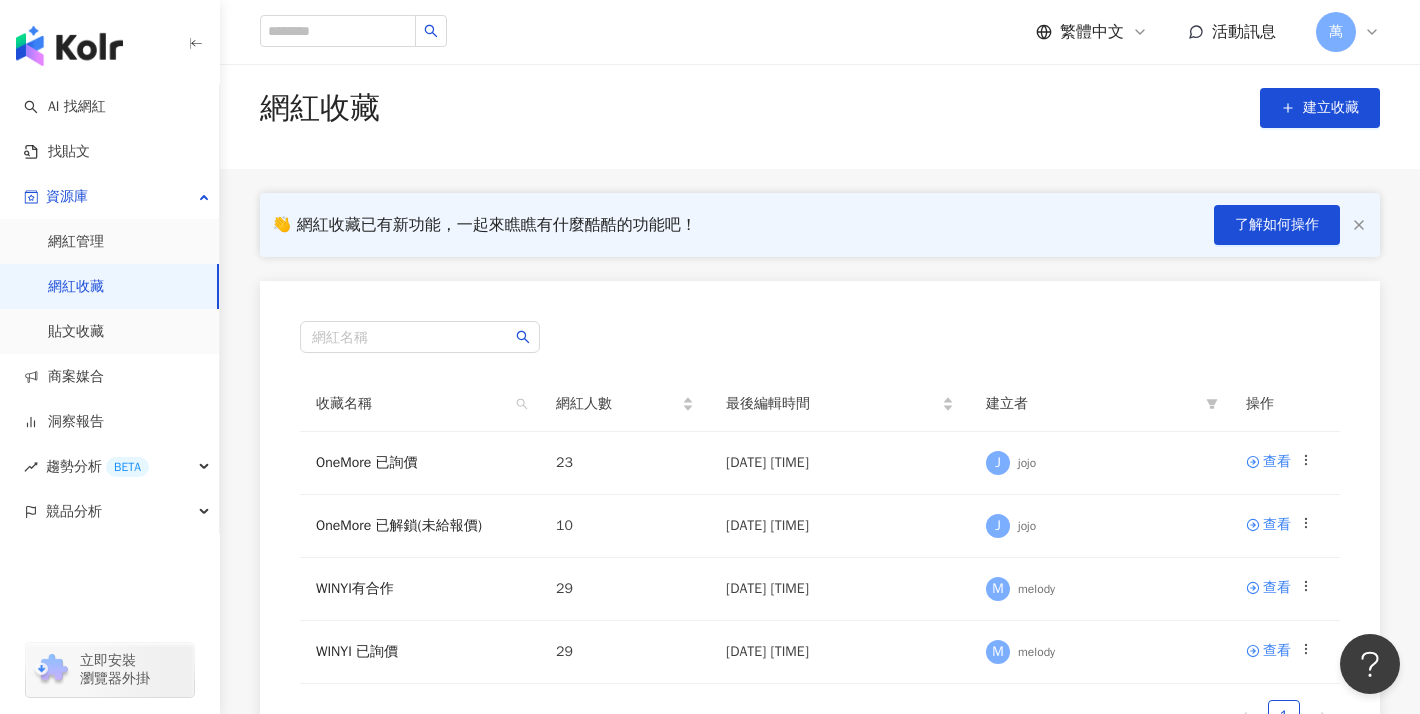 scroll, scrollTop: 17, scrollLeft: 0, axis: vertical 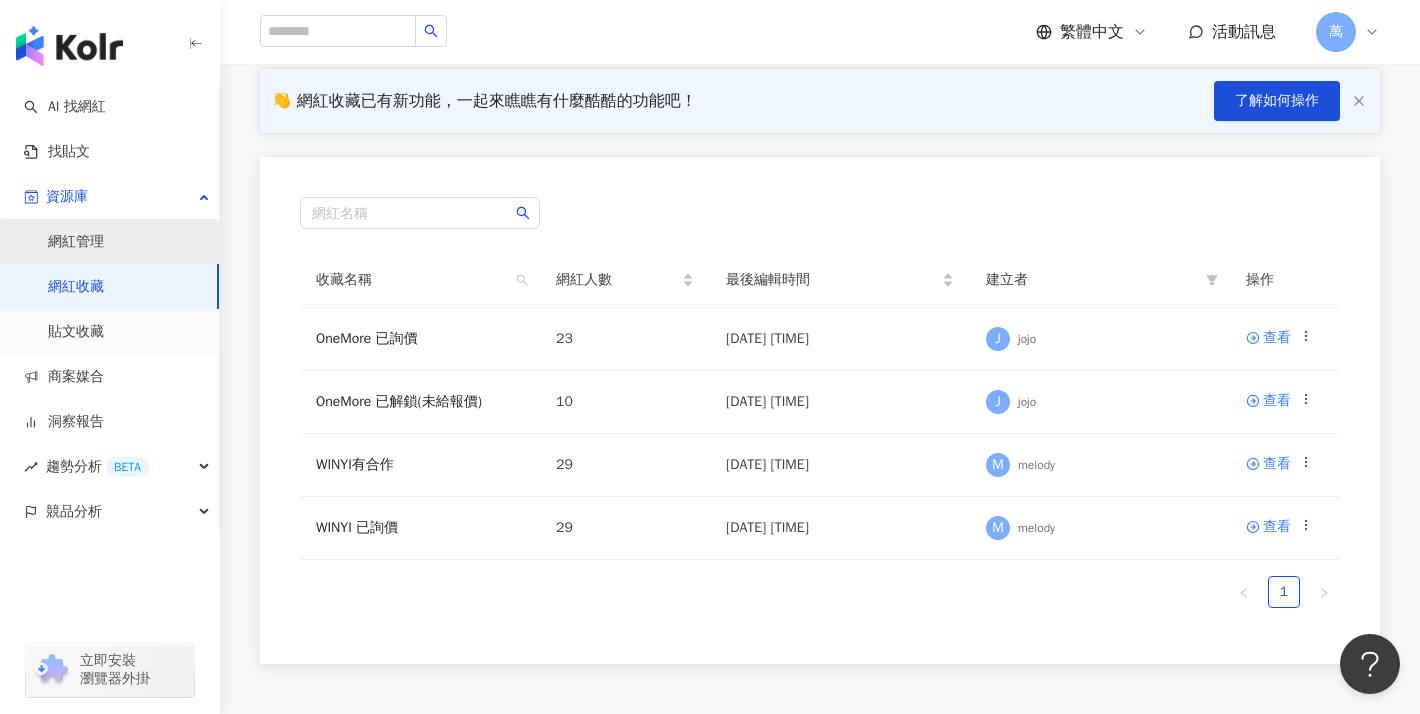 click on "網紅管理" at bounding box center (76, 242) 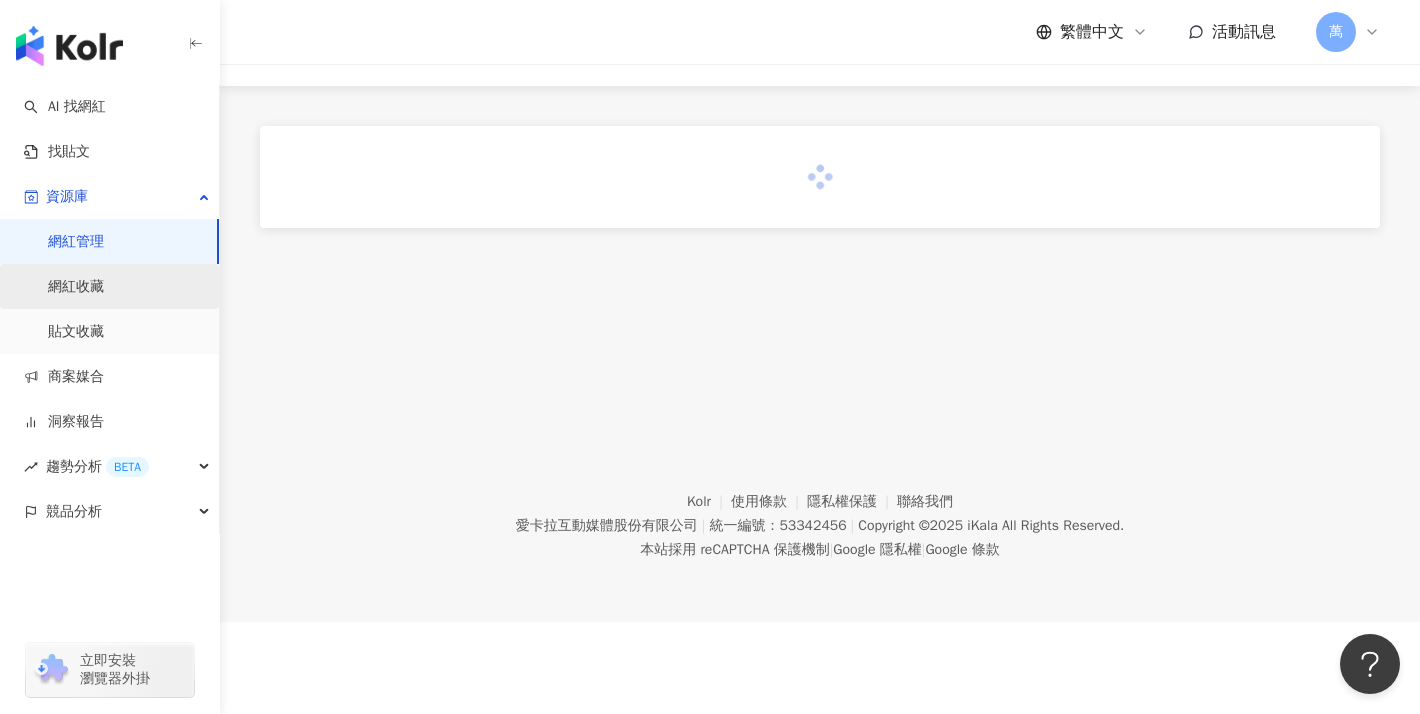 scroll, scrollTop: 0, scrollLeft: 0, axis: both 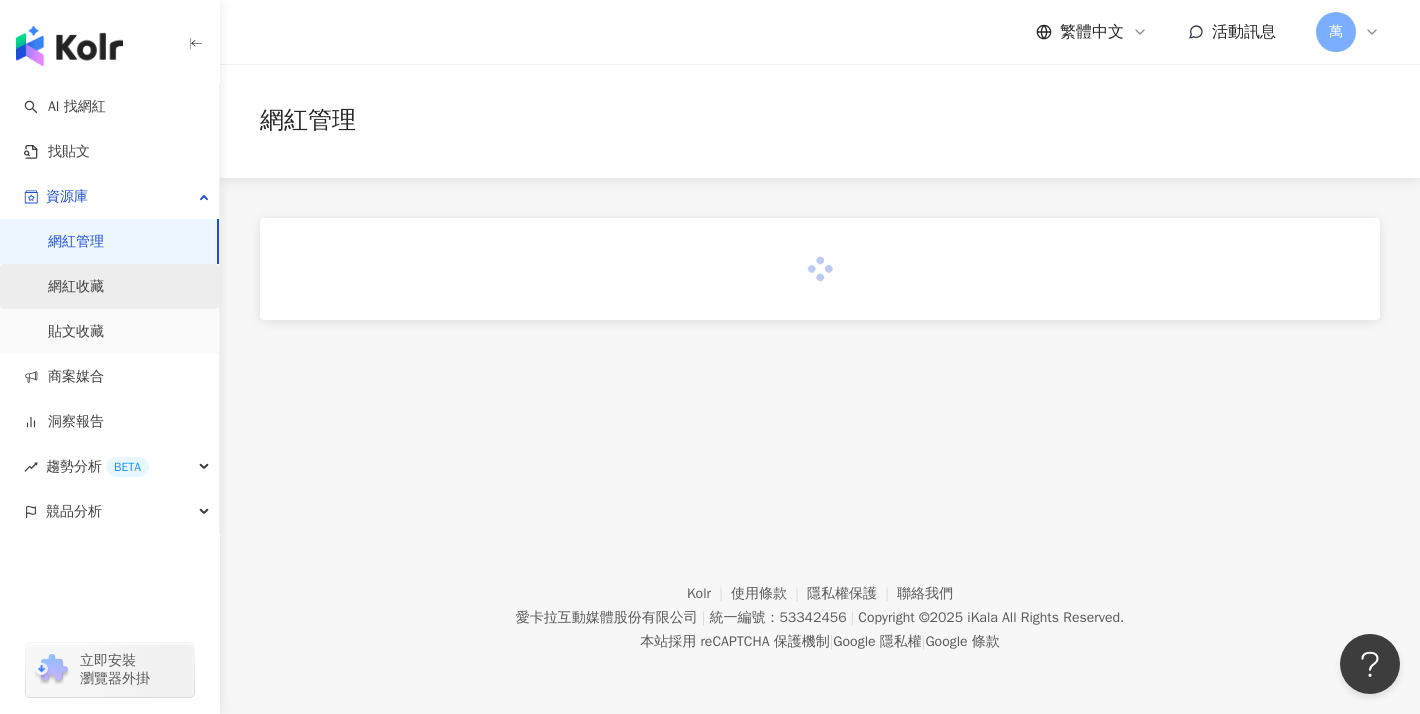 click on "網紅收藏" at bounding box center [76, 287] 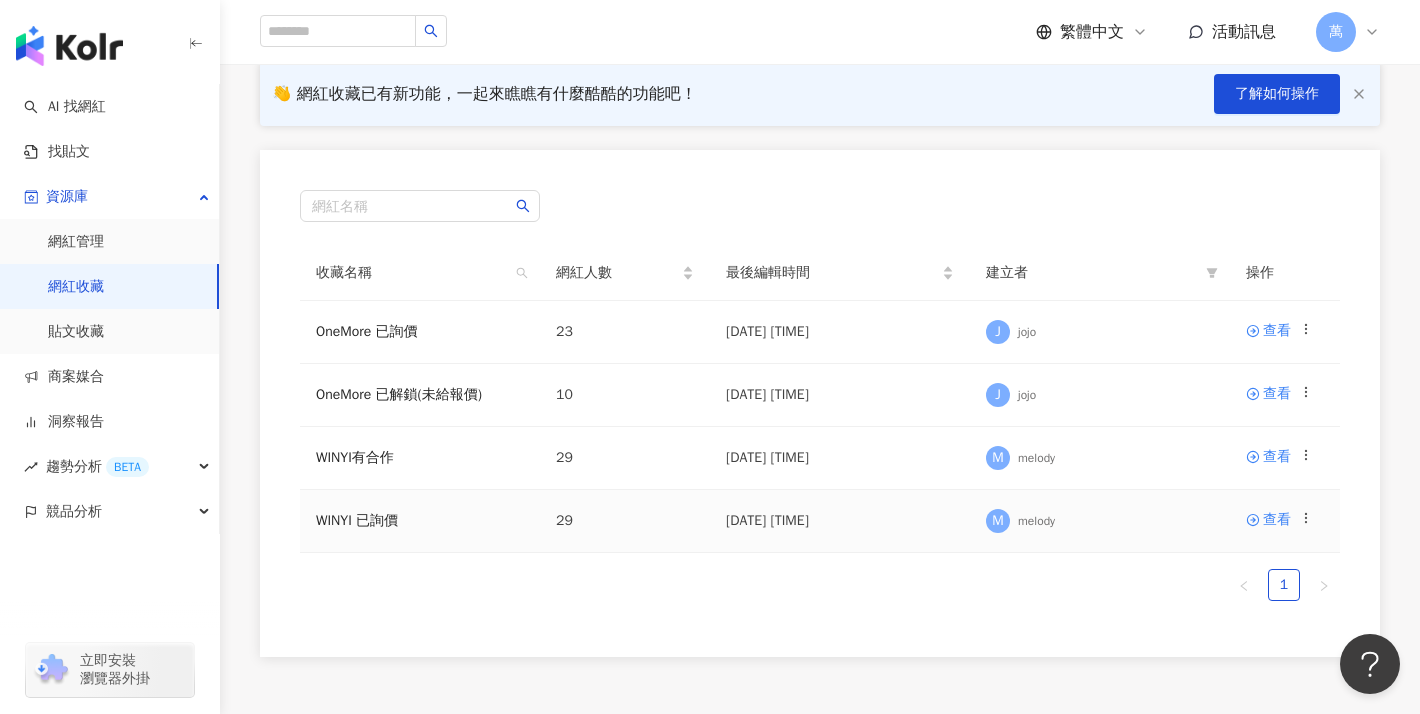 scroll, scrollTop: 216, scrollLeft: 0, axis: vertical 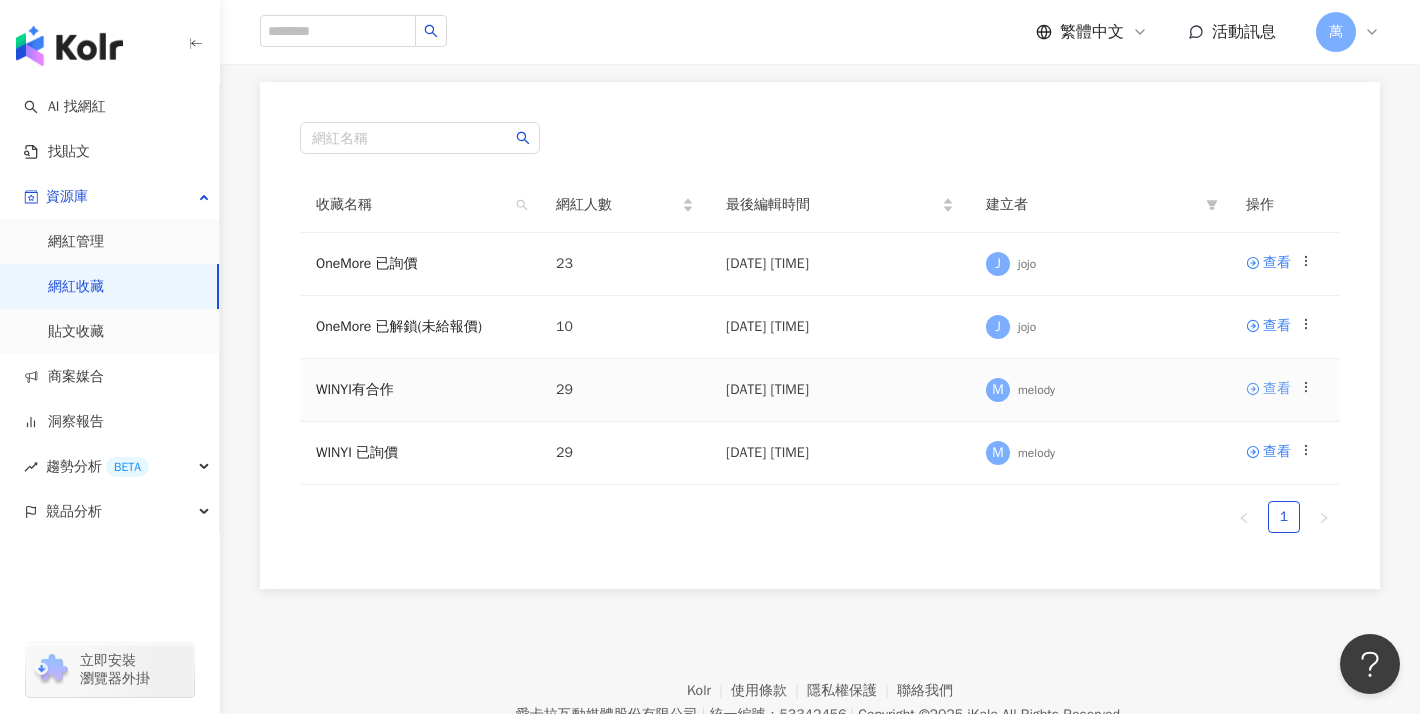 click on "查看" at bounding box center (1277, 389) 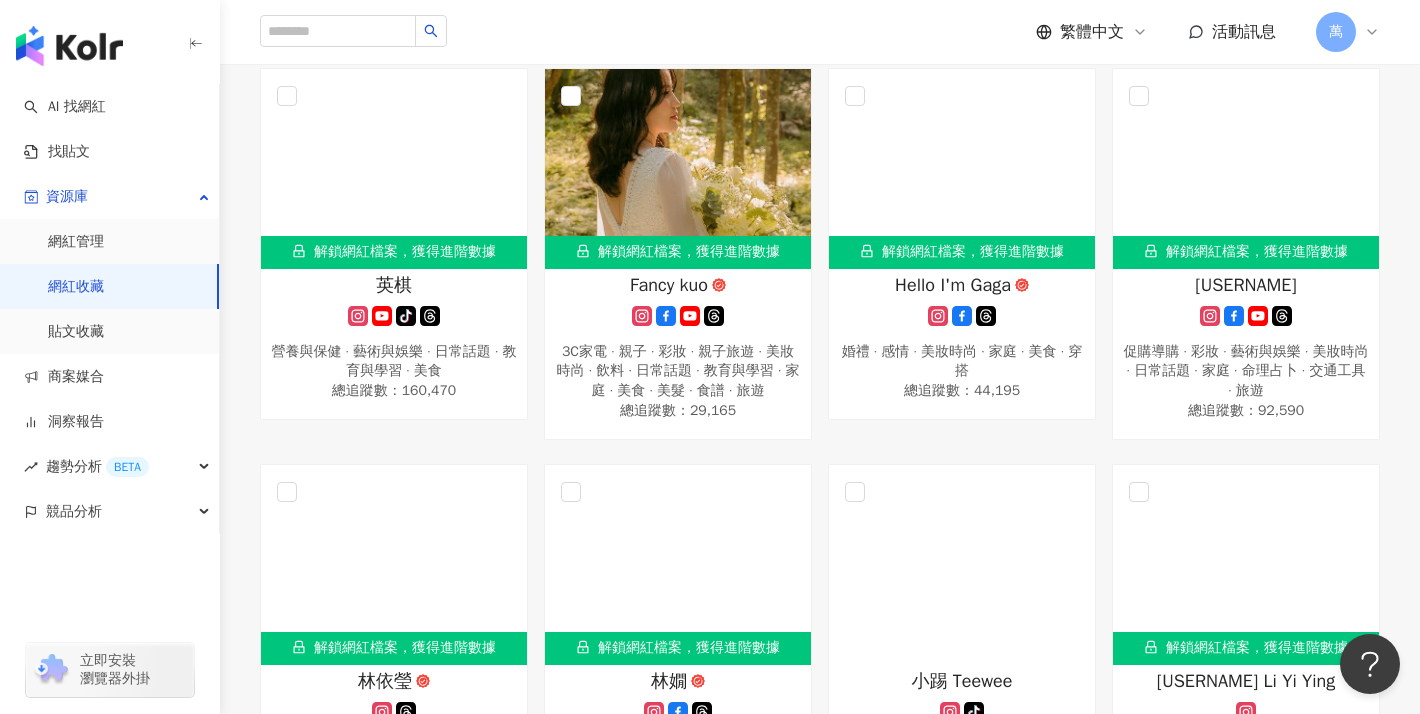 scroll, scrollTop: 977, scrollLeft: 0, axis: vertical 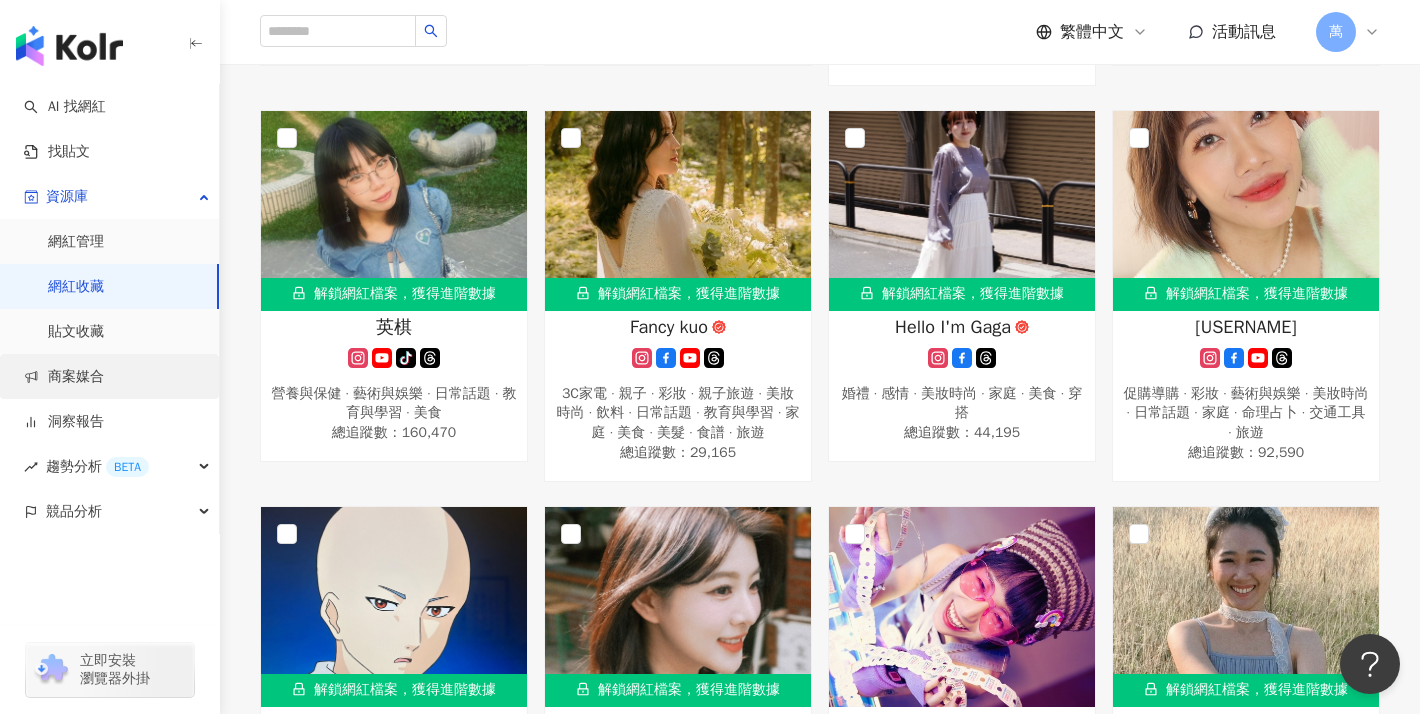 click on "商案媒合" at bounding box center [64, 377] 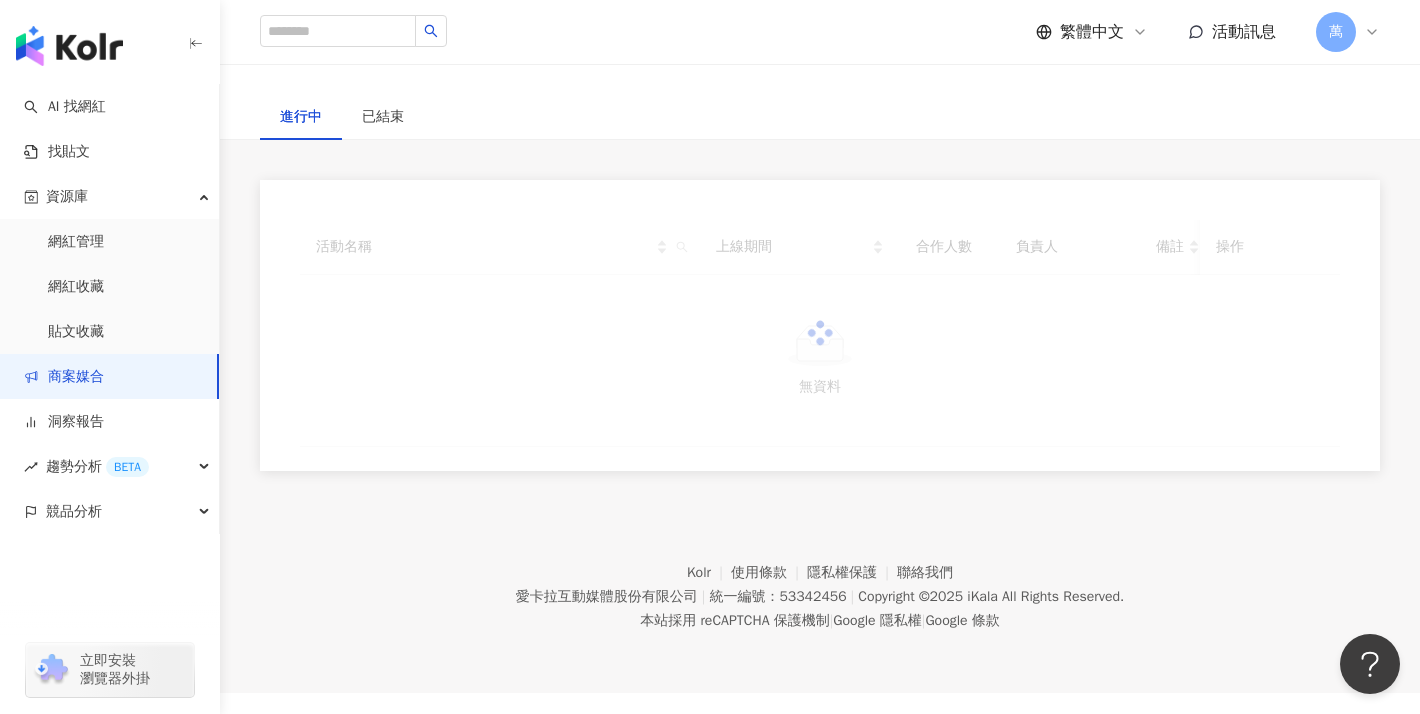 scroll, scrollTop: 0, scrollLeft: 0, axis: both 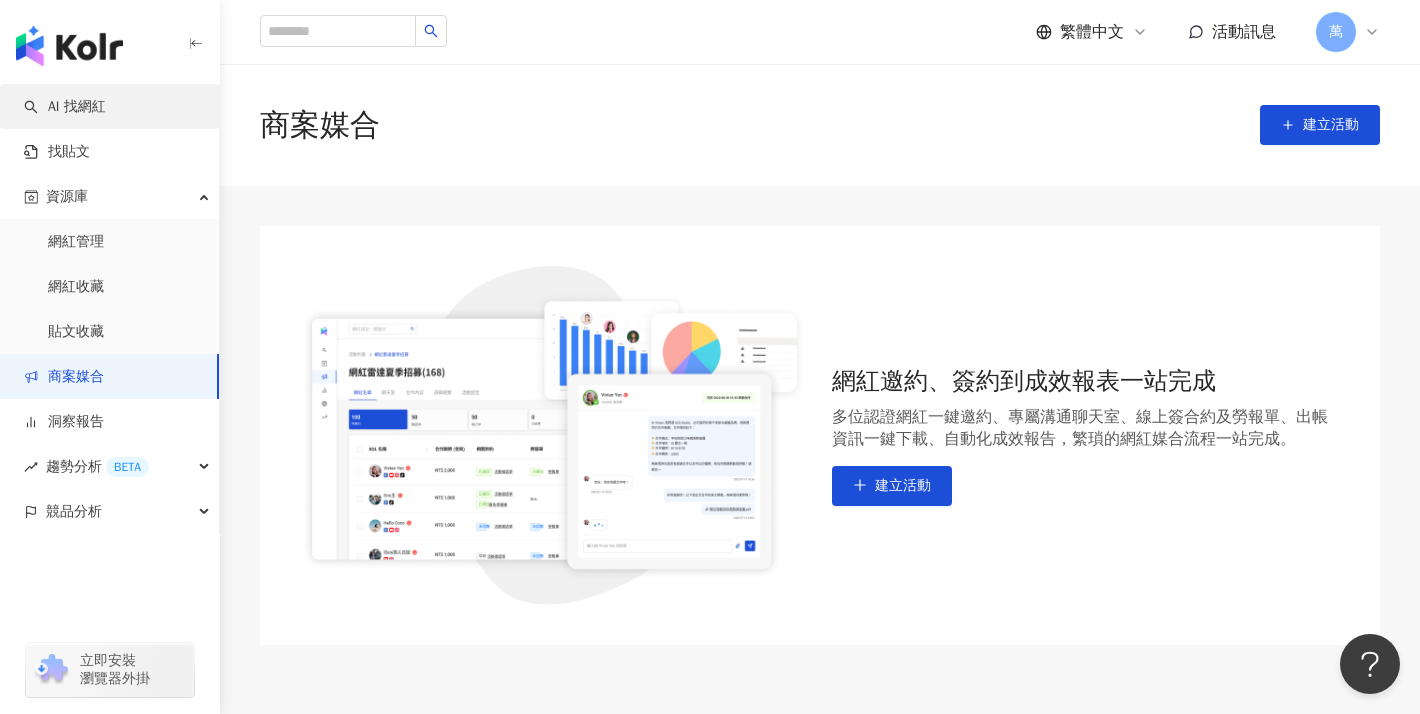 click on "AI 找網紅" at bounding box center (65, 107) 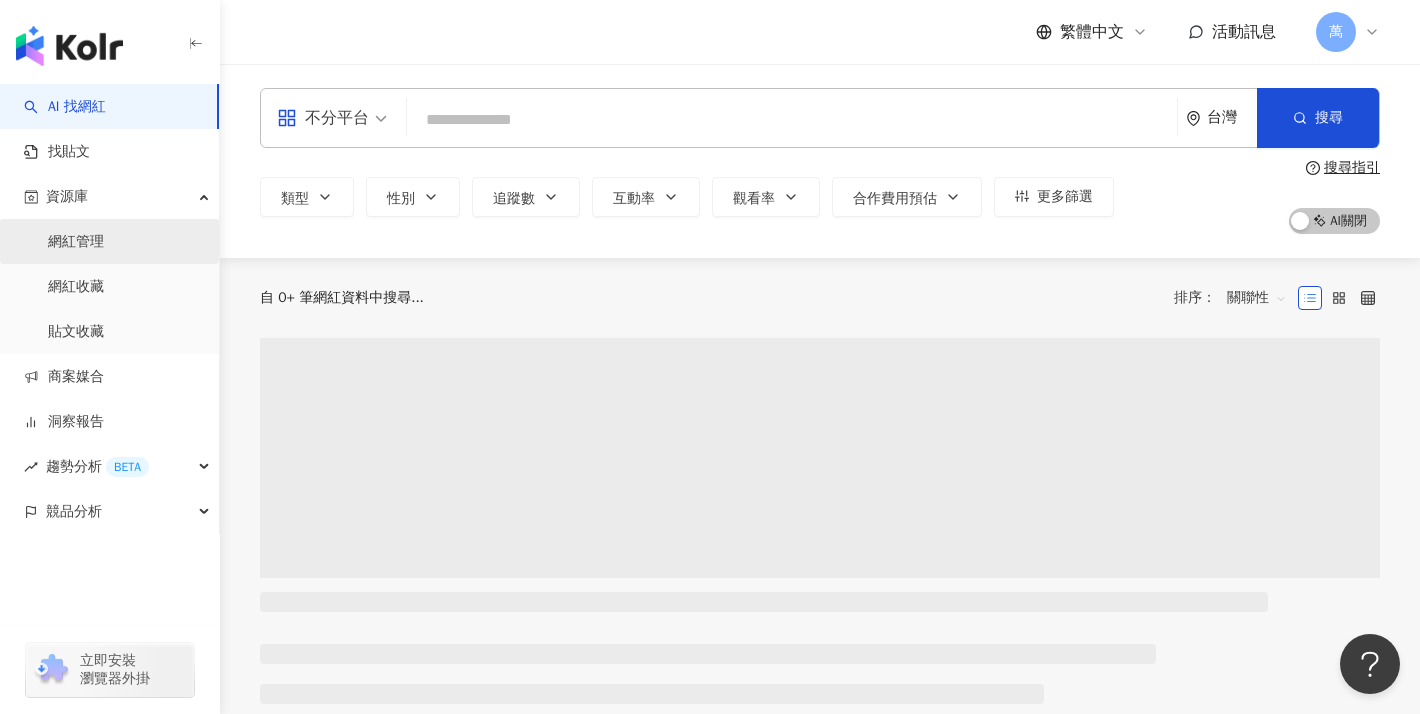 click on "網紅管理" at bounding box center [76, 242] 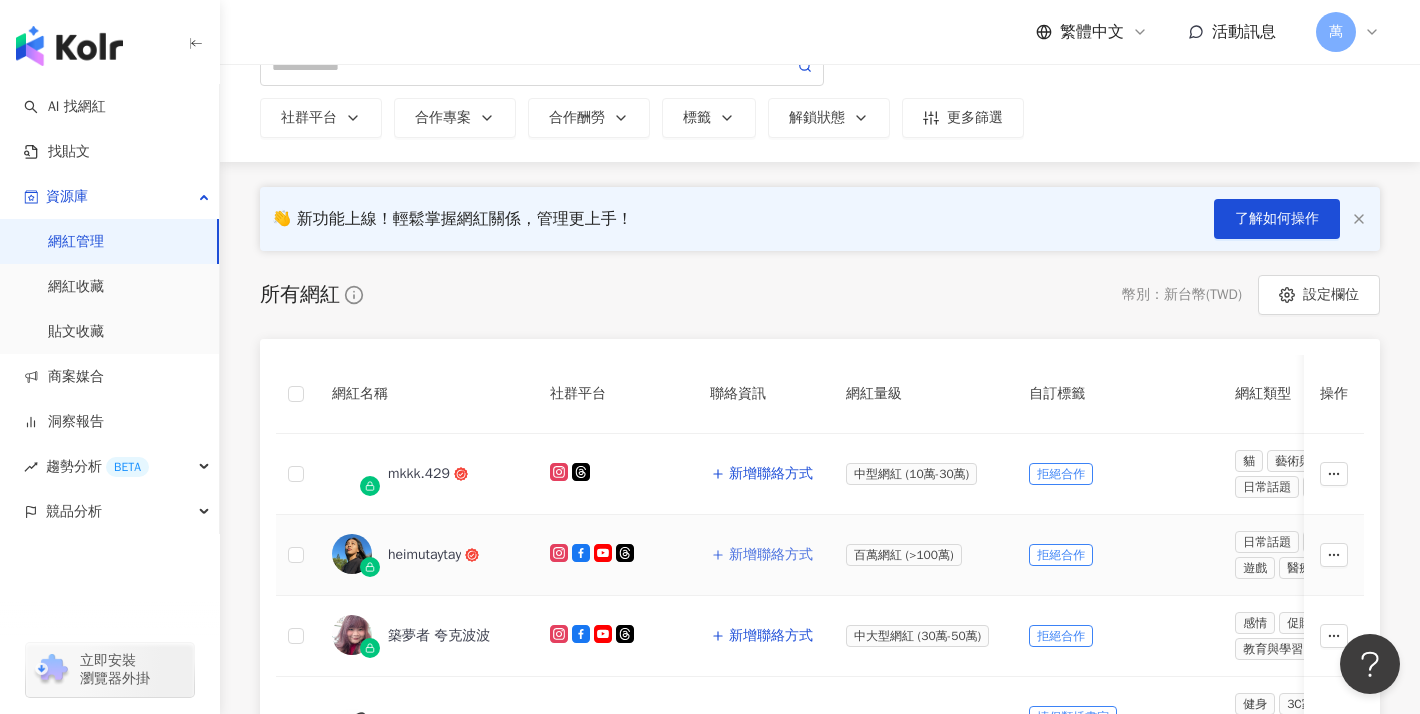scroll, scrollTop: 0, scrollLeft: 0, axis: both 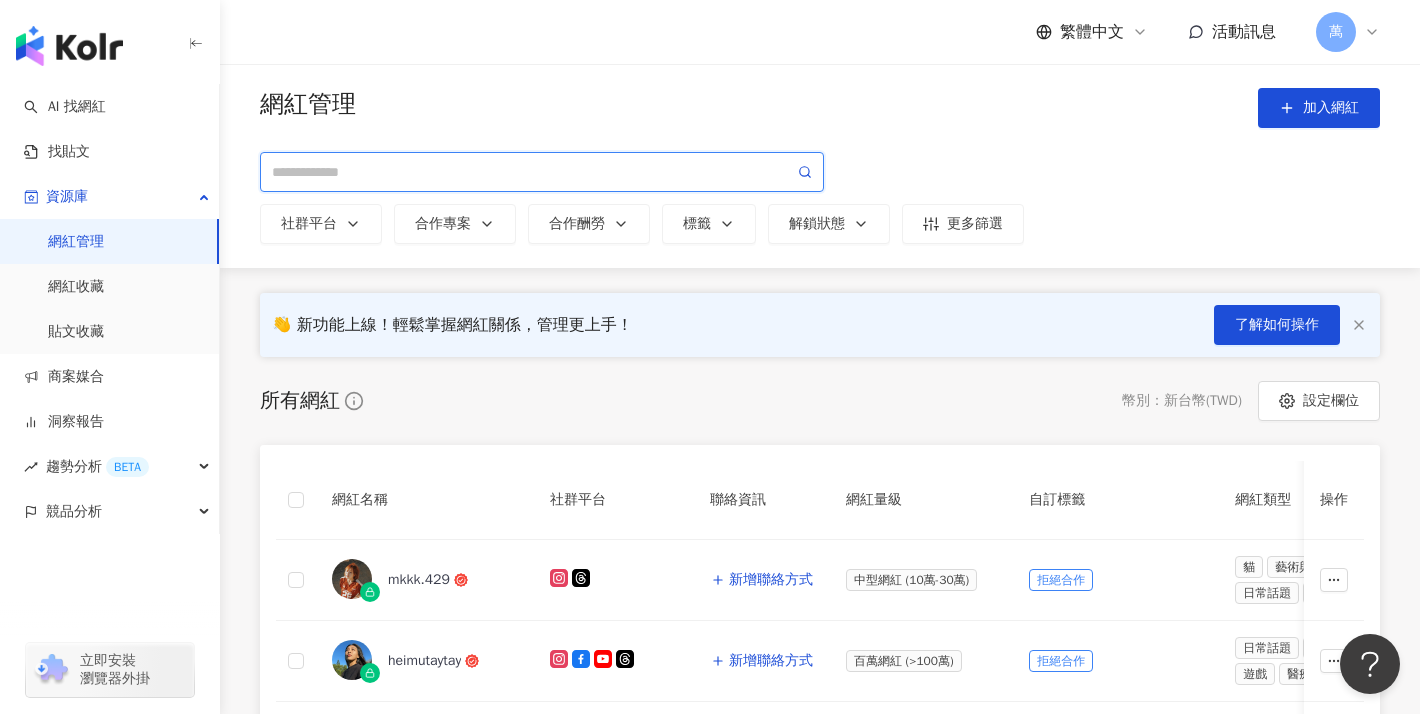 click at bounding box center (533, 172) 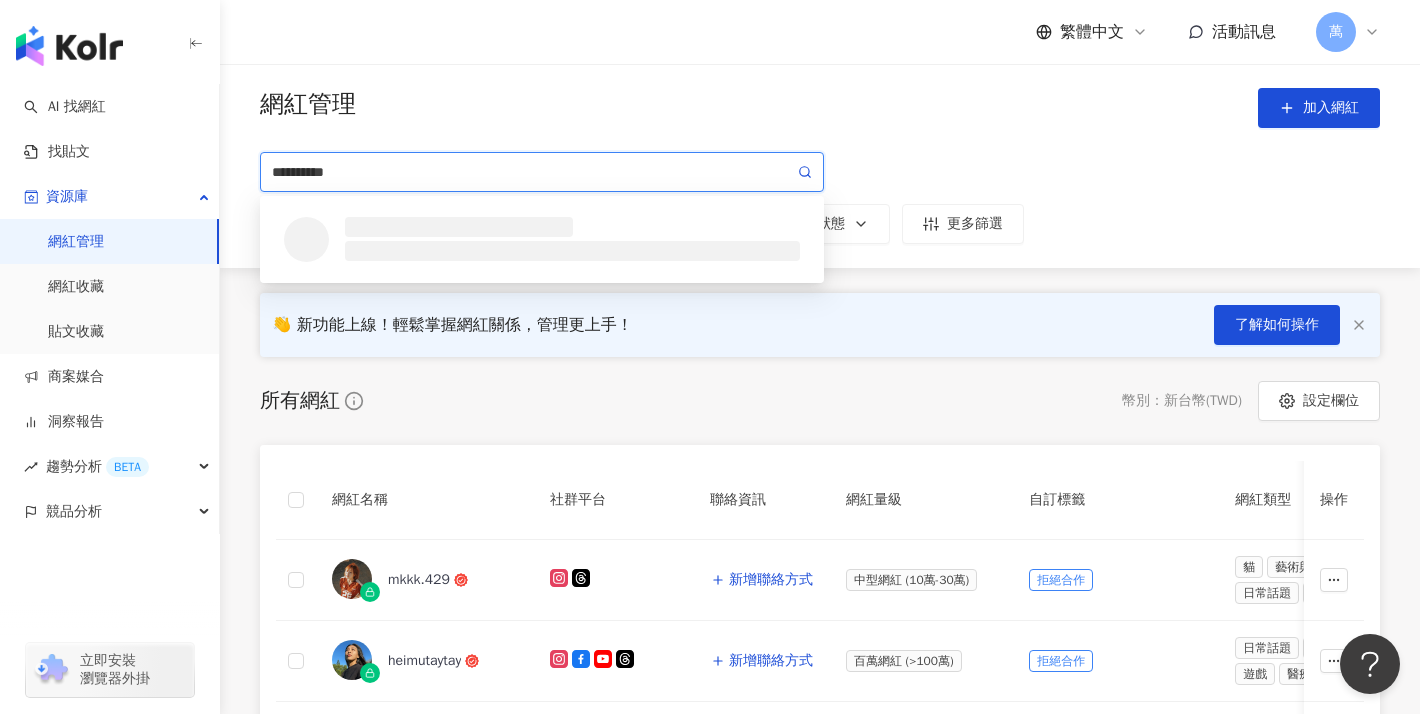 click on "**********" at bounding box center (533, 172) 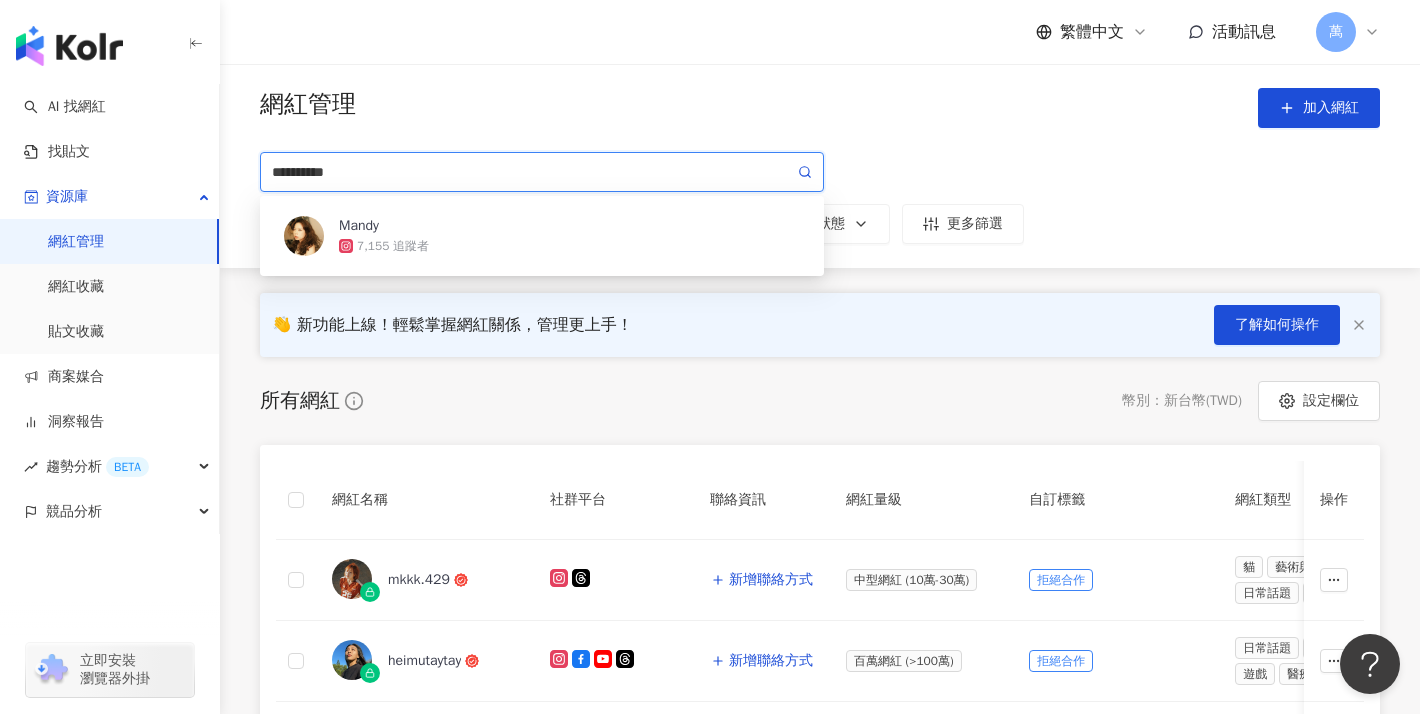 click 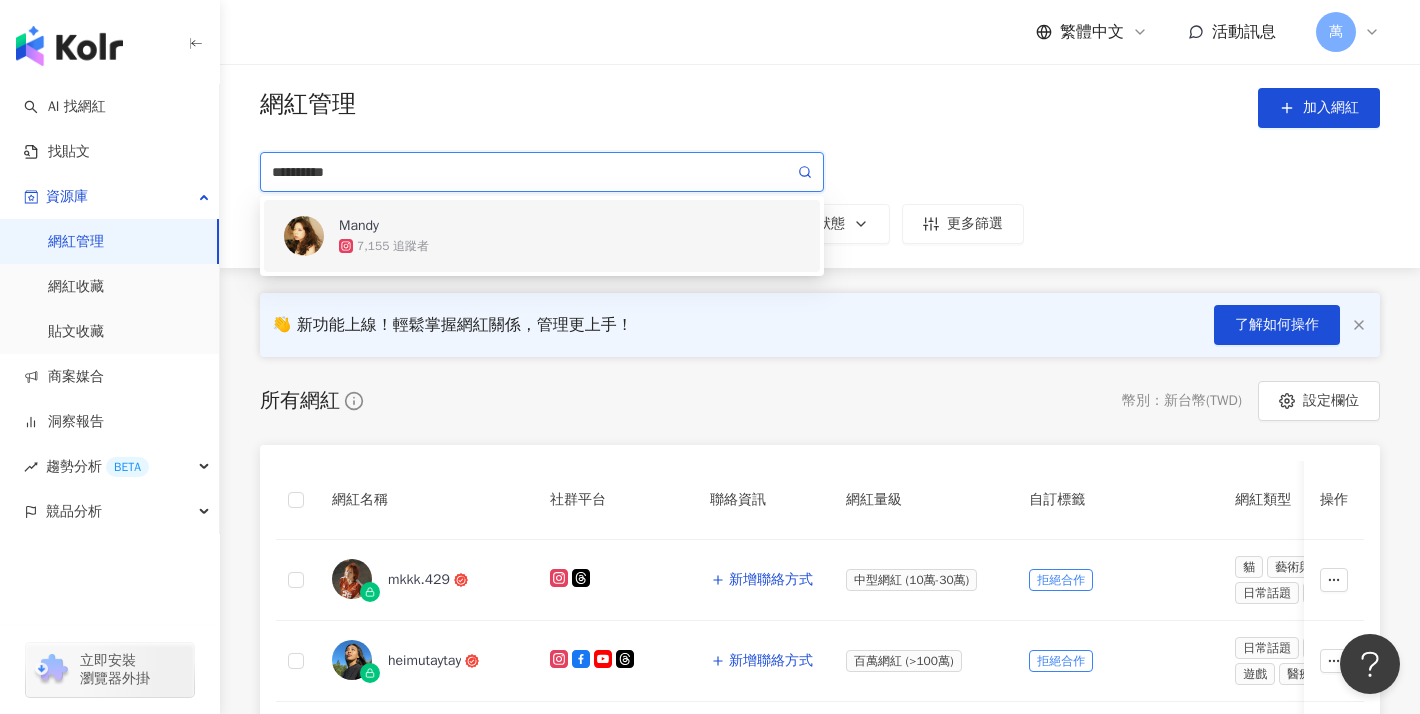 click on "[USERNAME] 7,155   追蹤者" at bounding box center [542, 236] 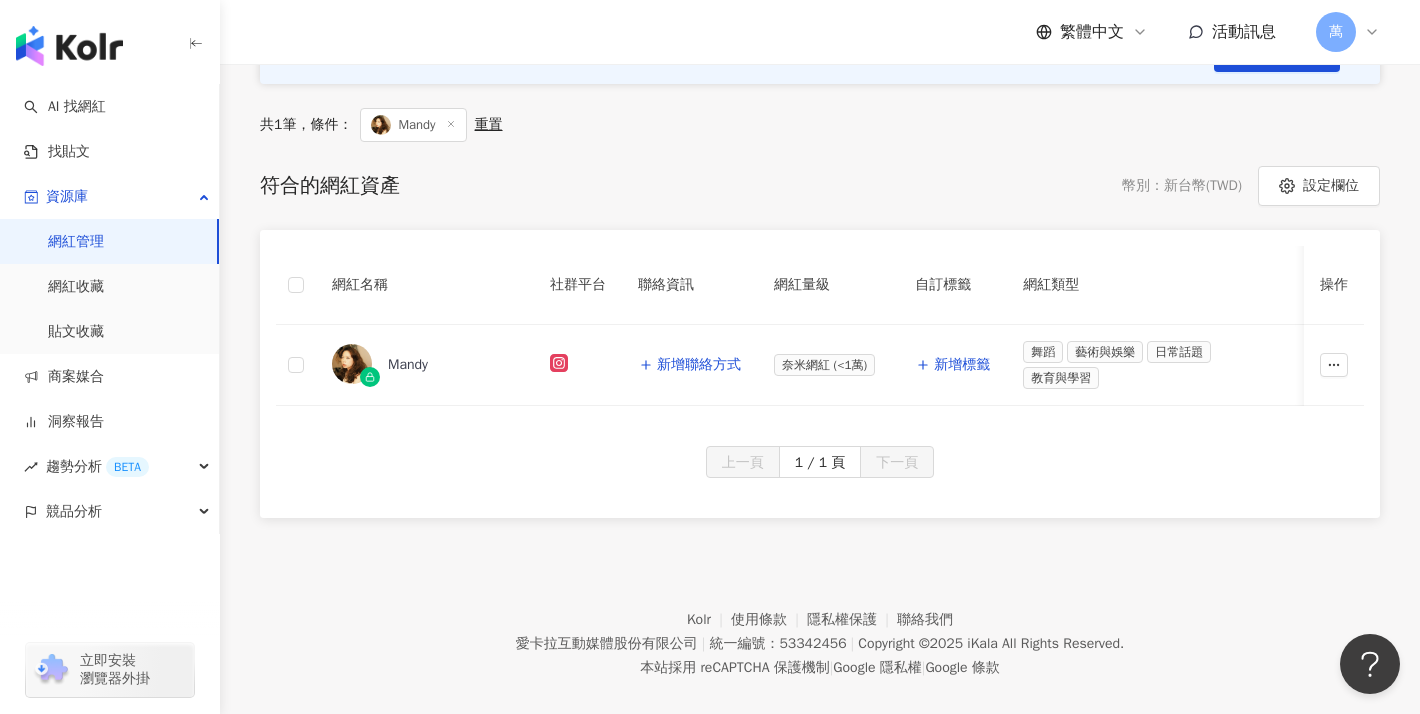 scroll, scrollTop: 278, scrollLeft: 0, axis: vertical 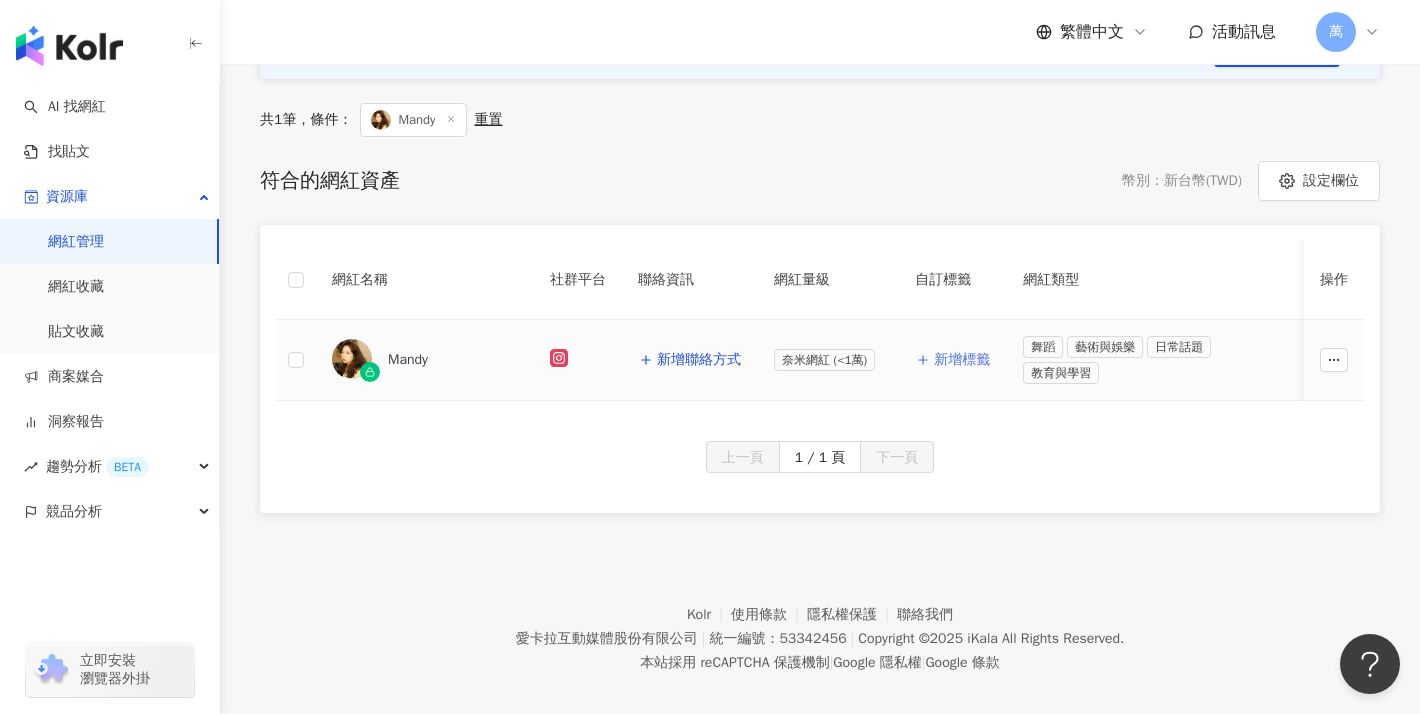 click on "新增標籤" at bounding box center [962, 360] 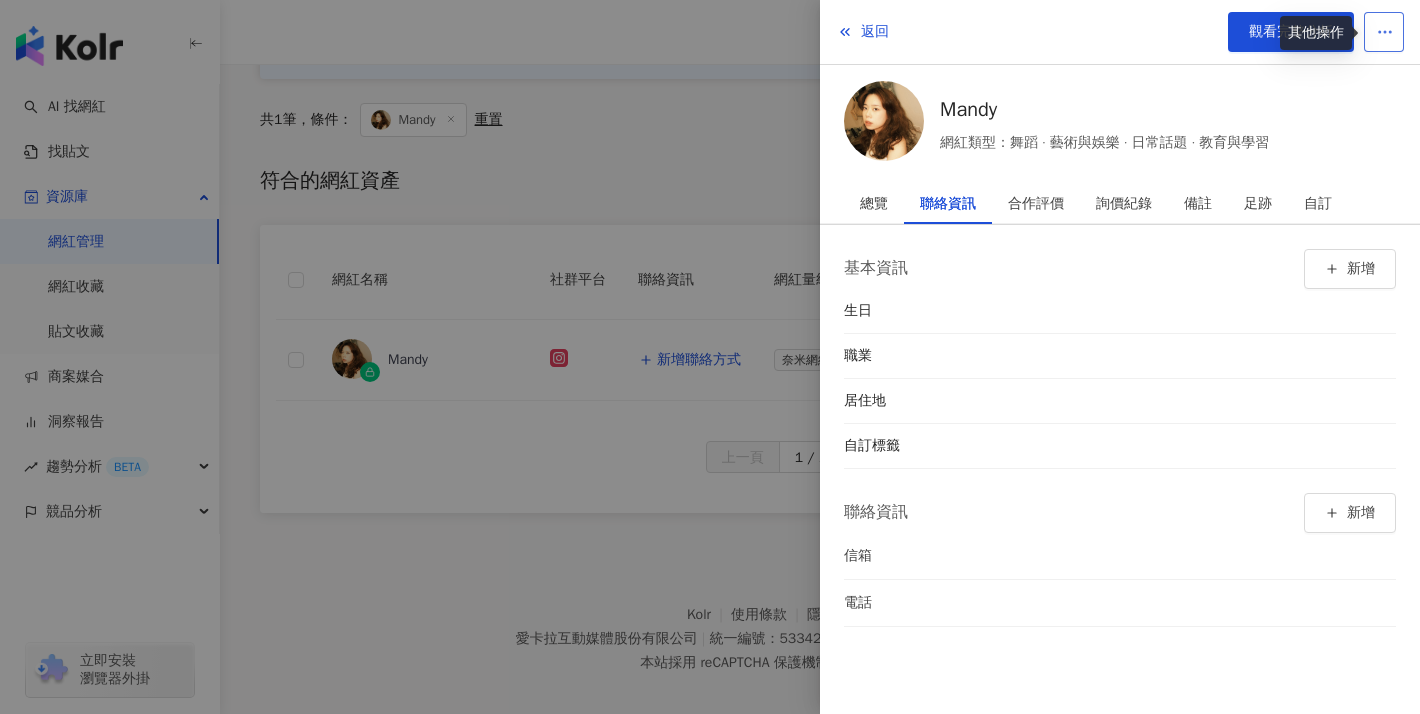 click 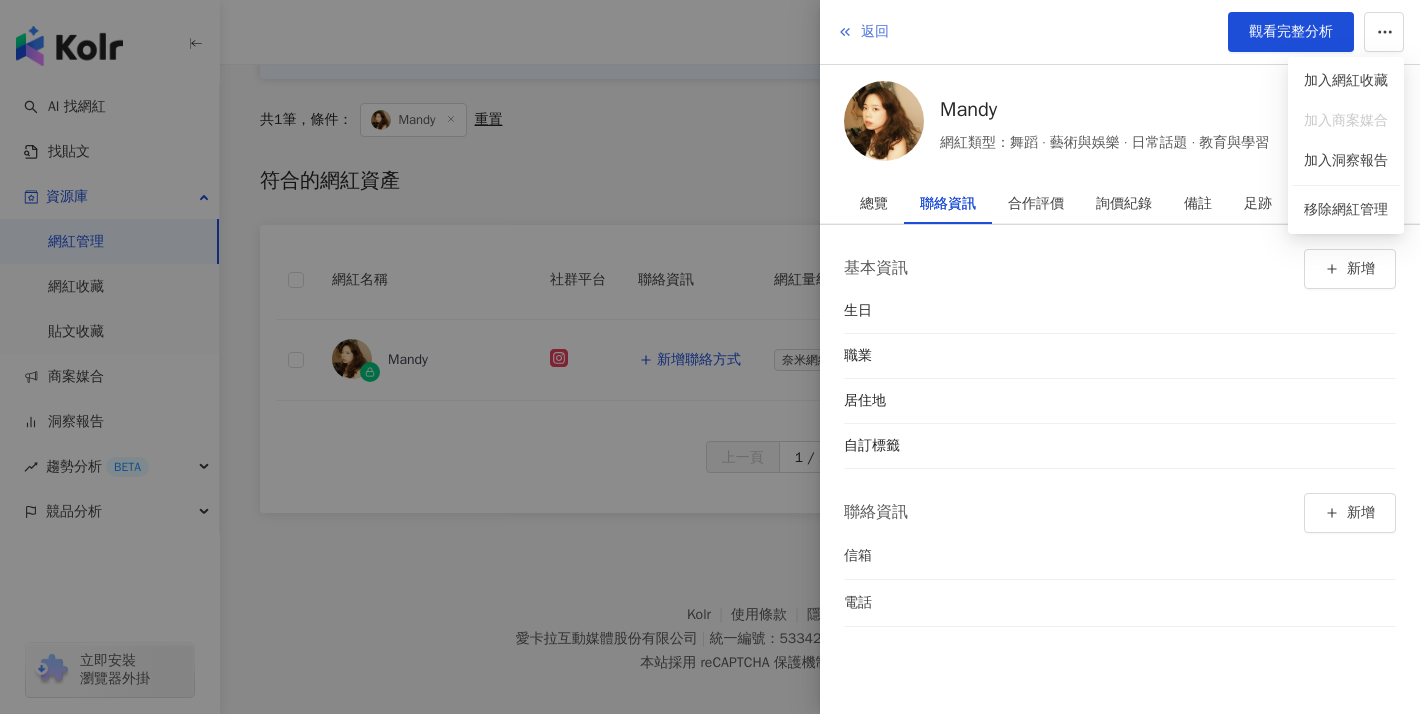 click 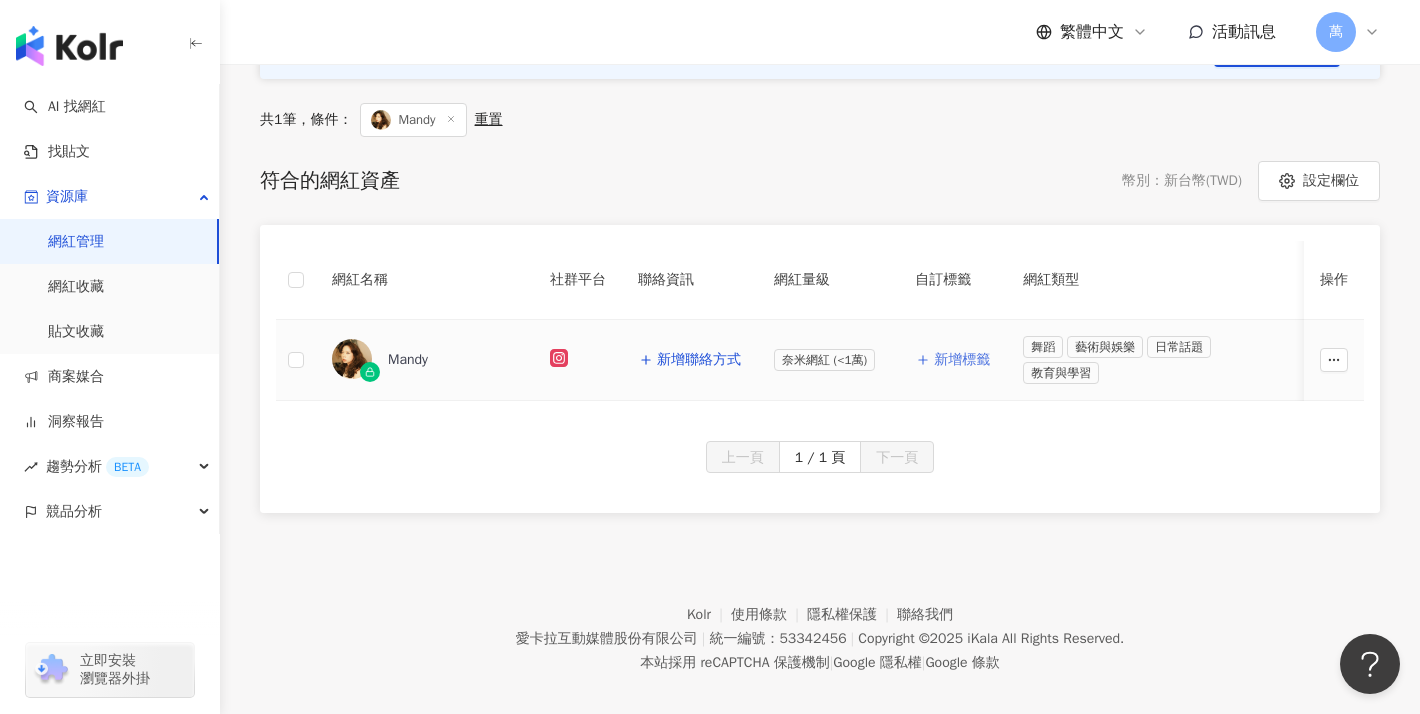 click on "新增標籤" at bounding box center [962, 360] 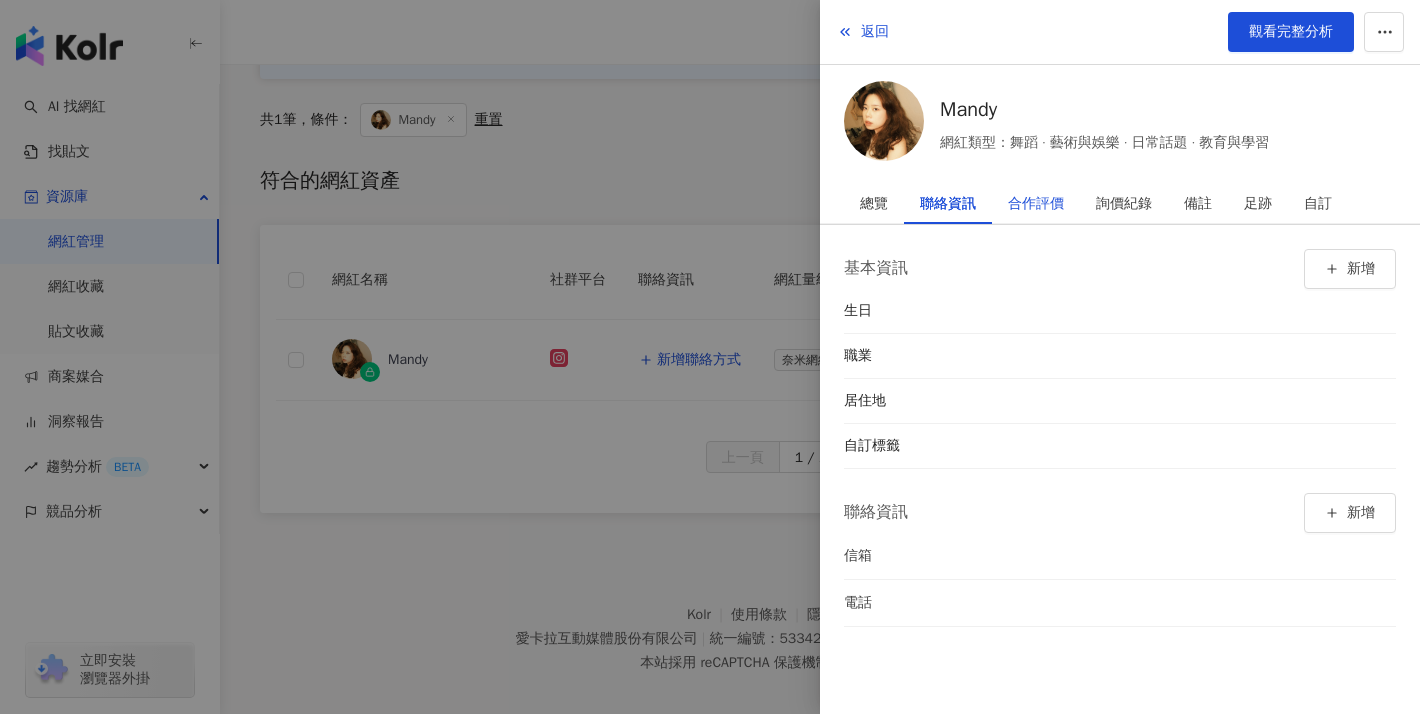 click on "合作評價" at bounding box center (1036, 204) 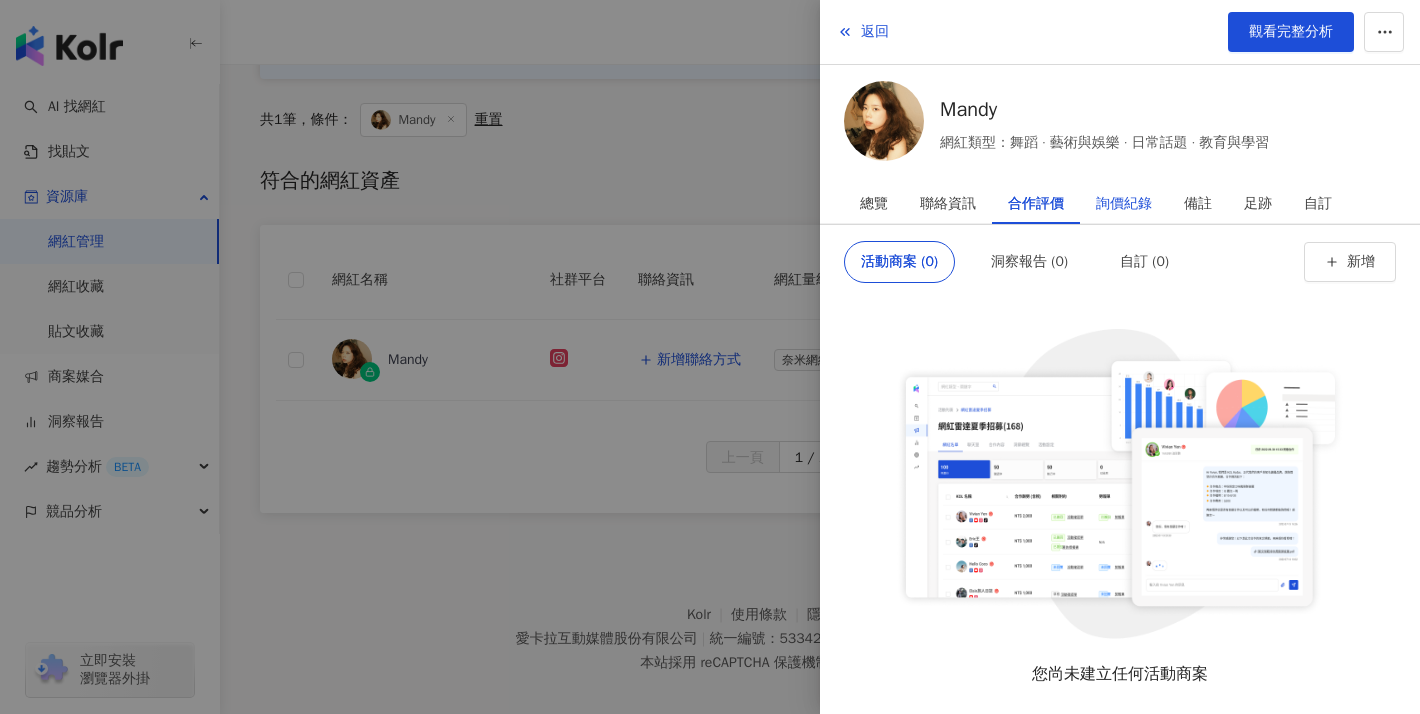 click on "詢價紀錄" at bounding box center (1124, 204) 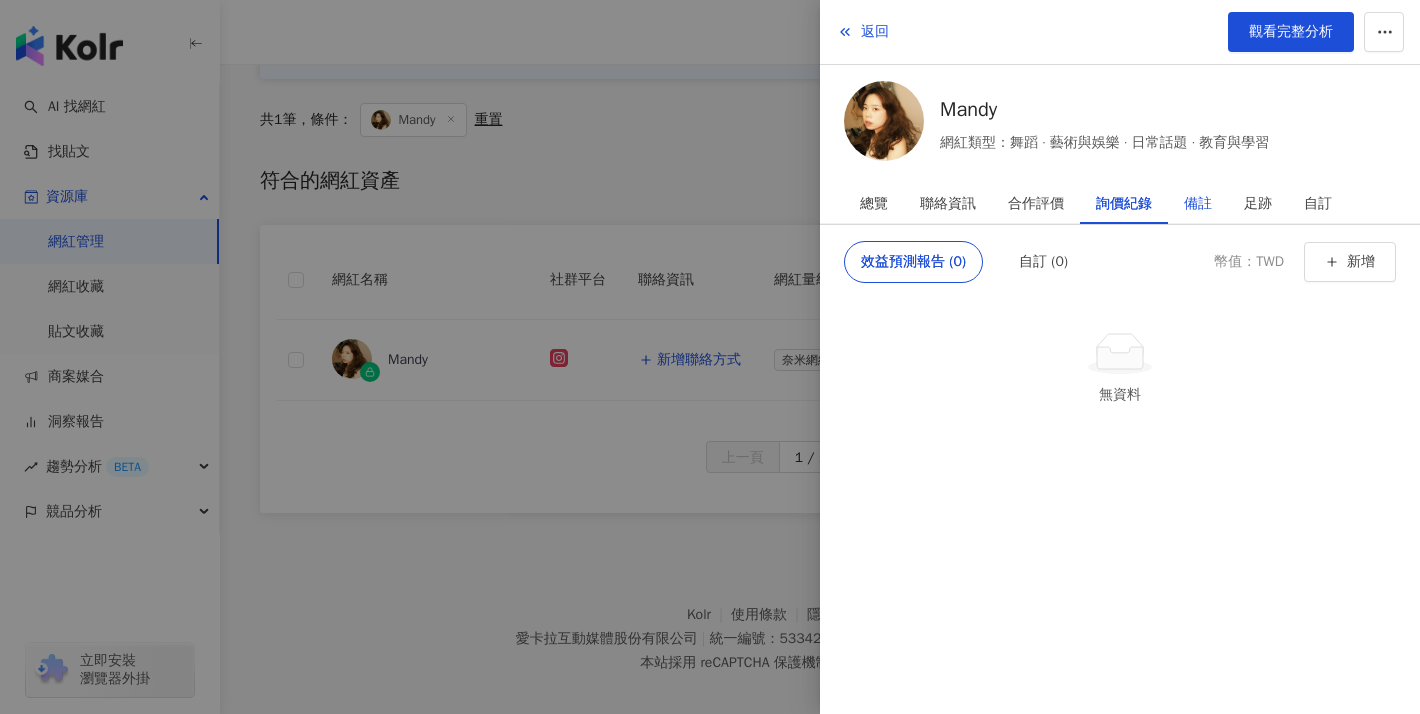 click on "備註" at bounding box center (1198, 204) 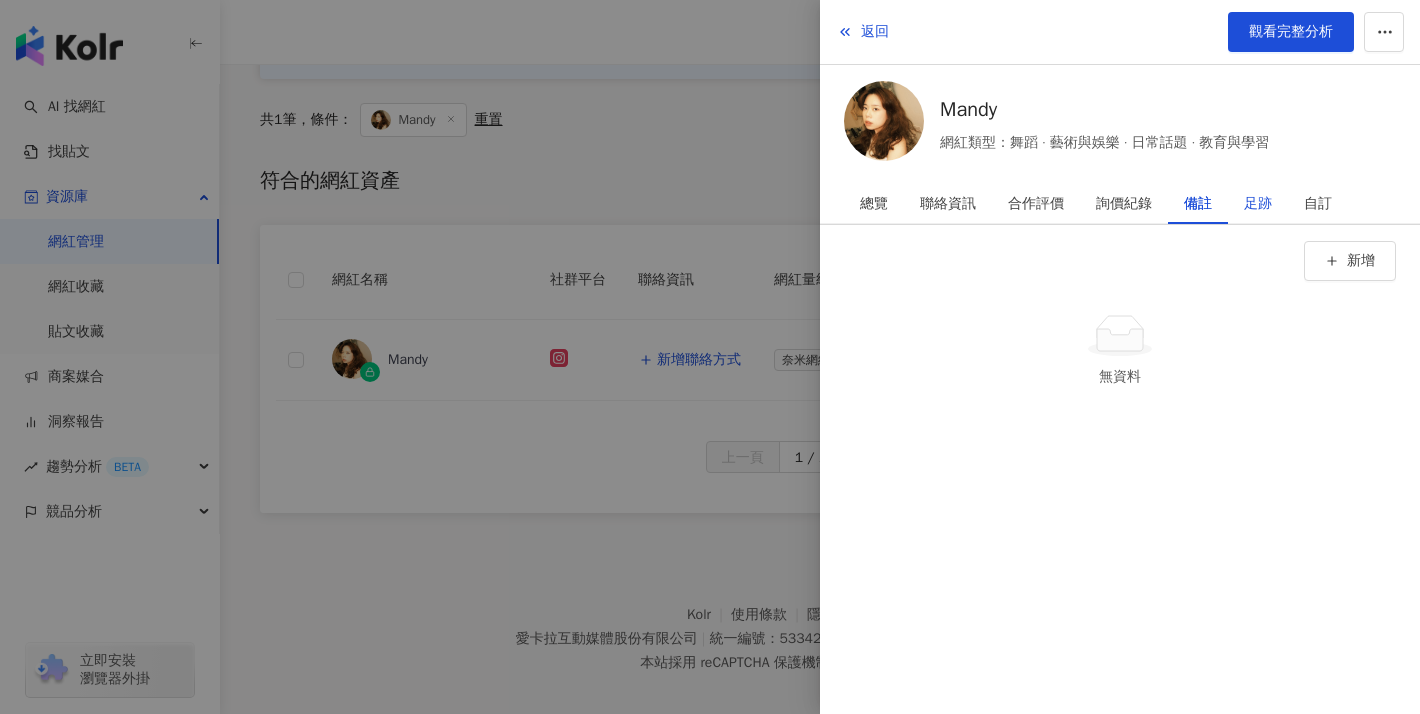 click on "足跡" at bounding box center [1258, 204] 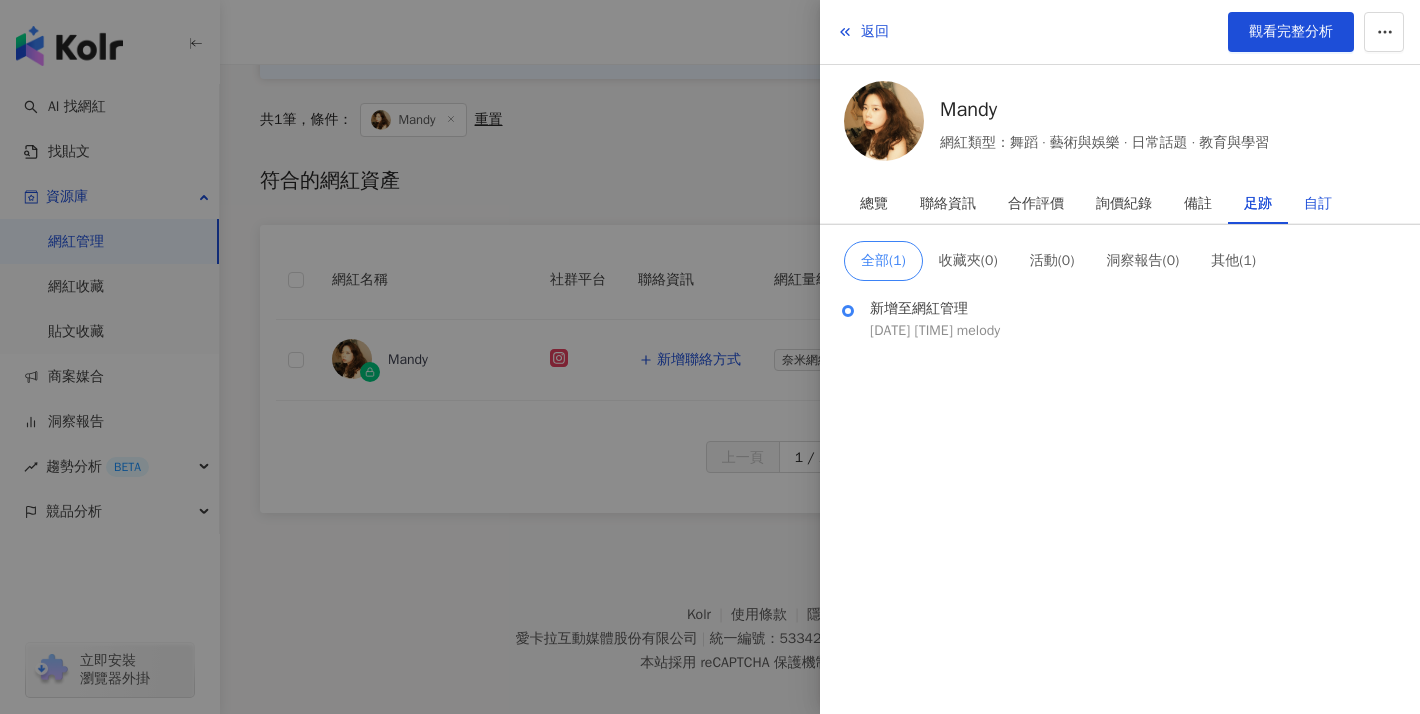 click on "自訂" at bounding box center (1318, 204) 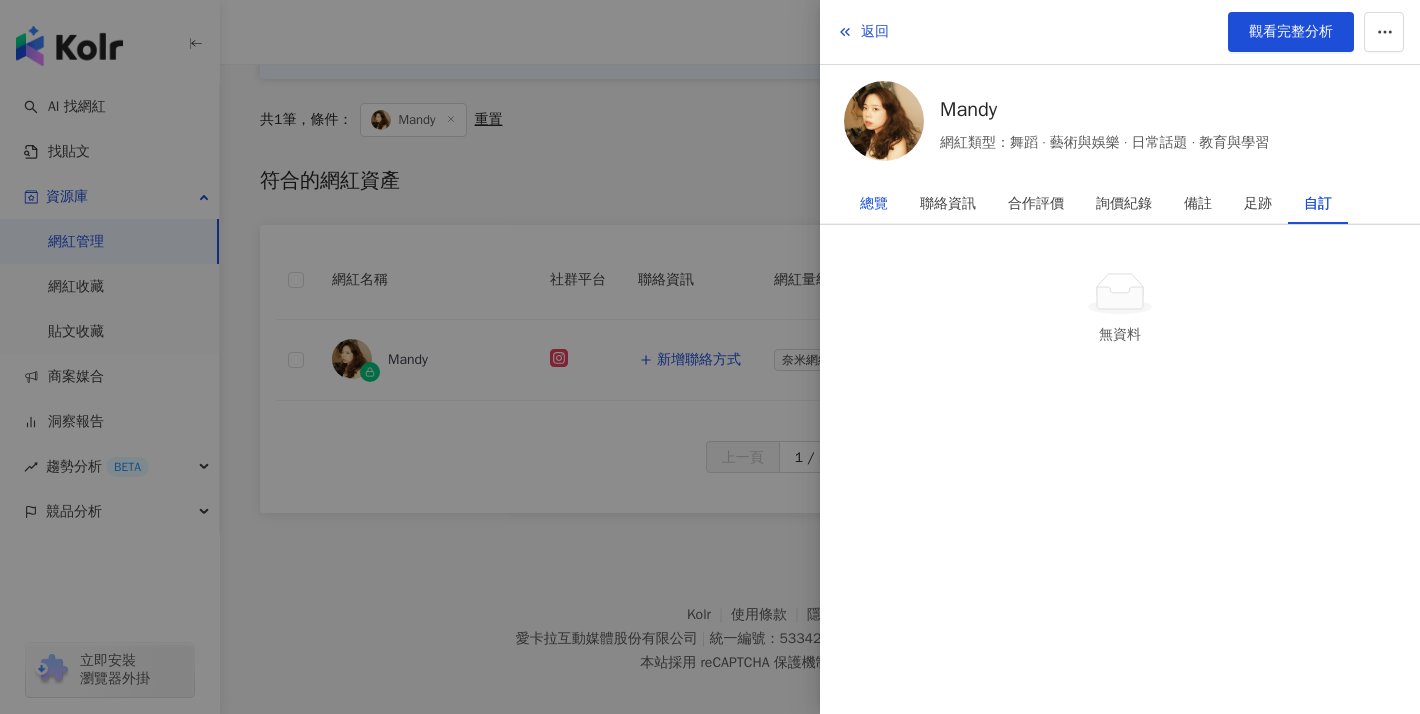 click on "總覽" at bounding box center [874, 204] 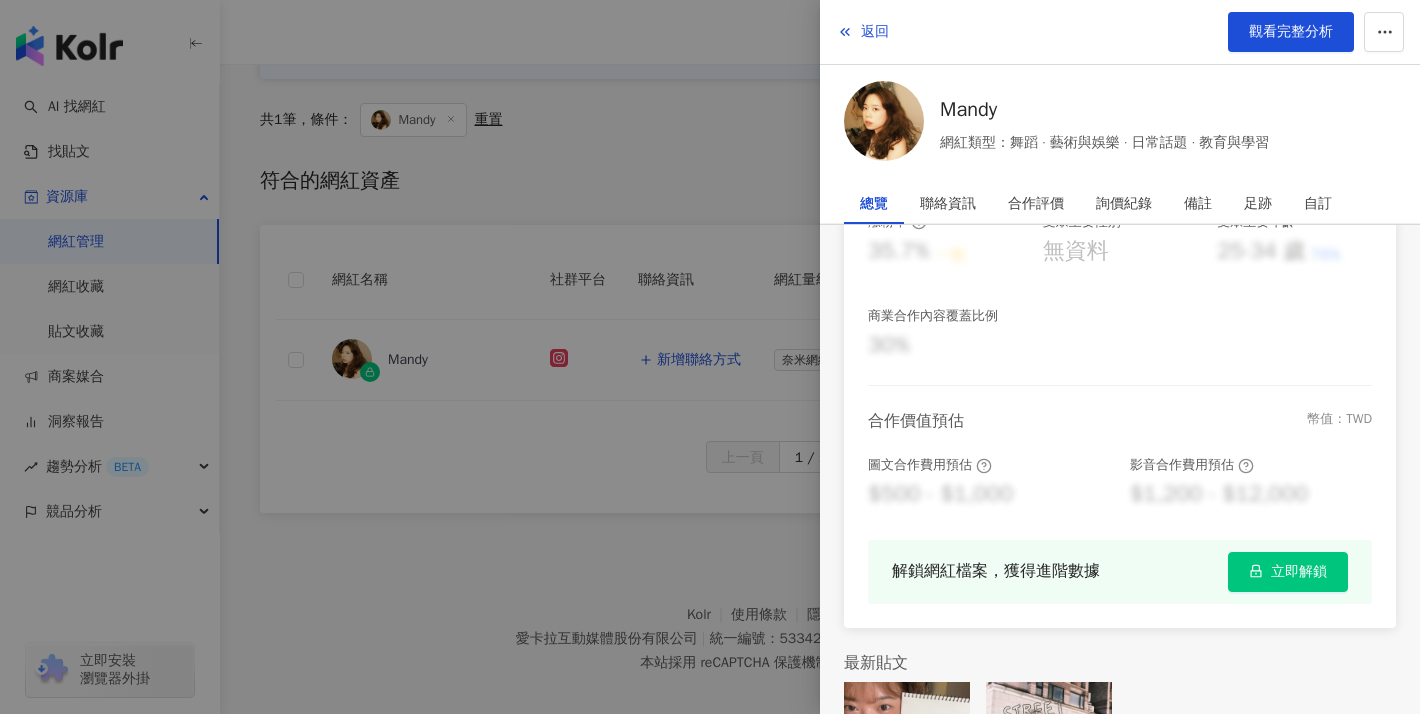 scroll, scrollTop: 527, scrollLeft: 0, axis: vertical 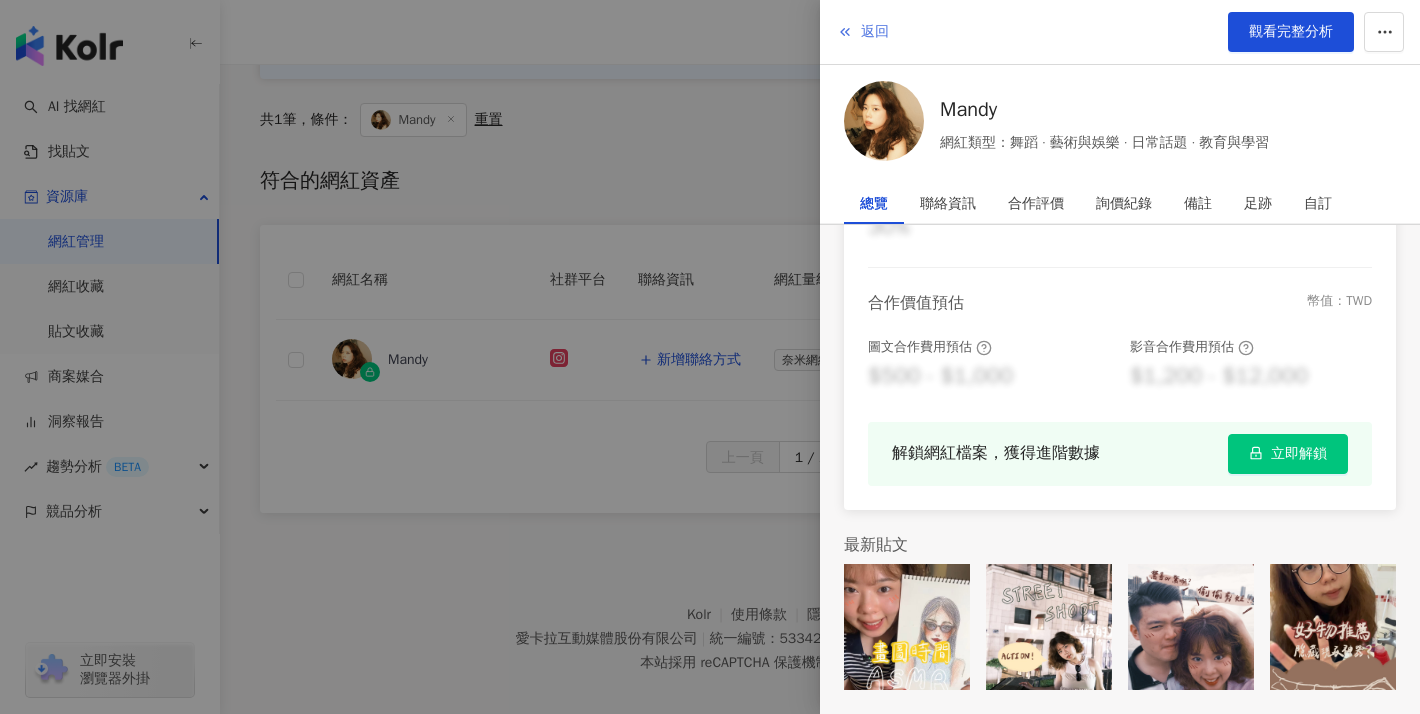 click on "返回" at bounding box center [863, 32] 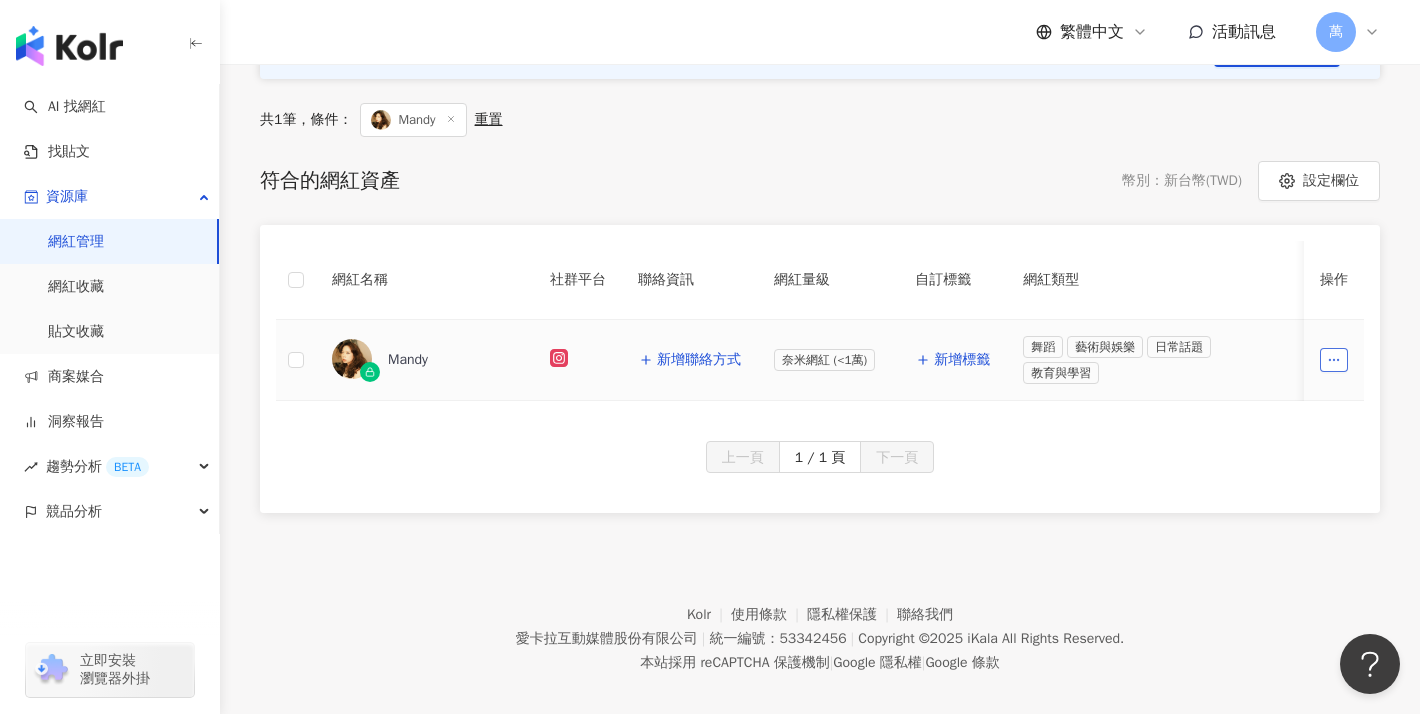 click 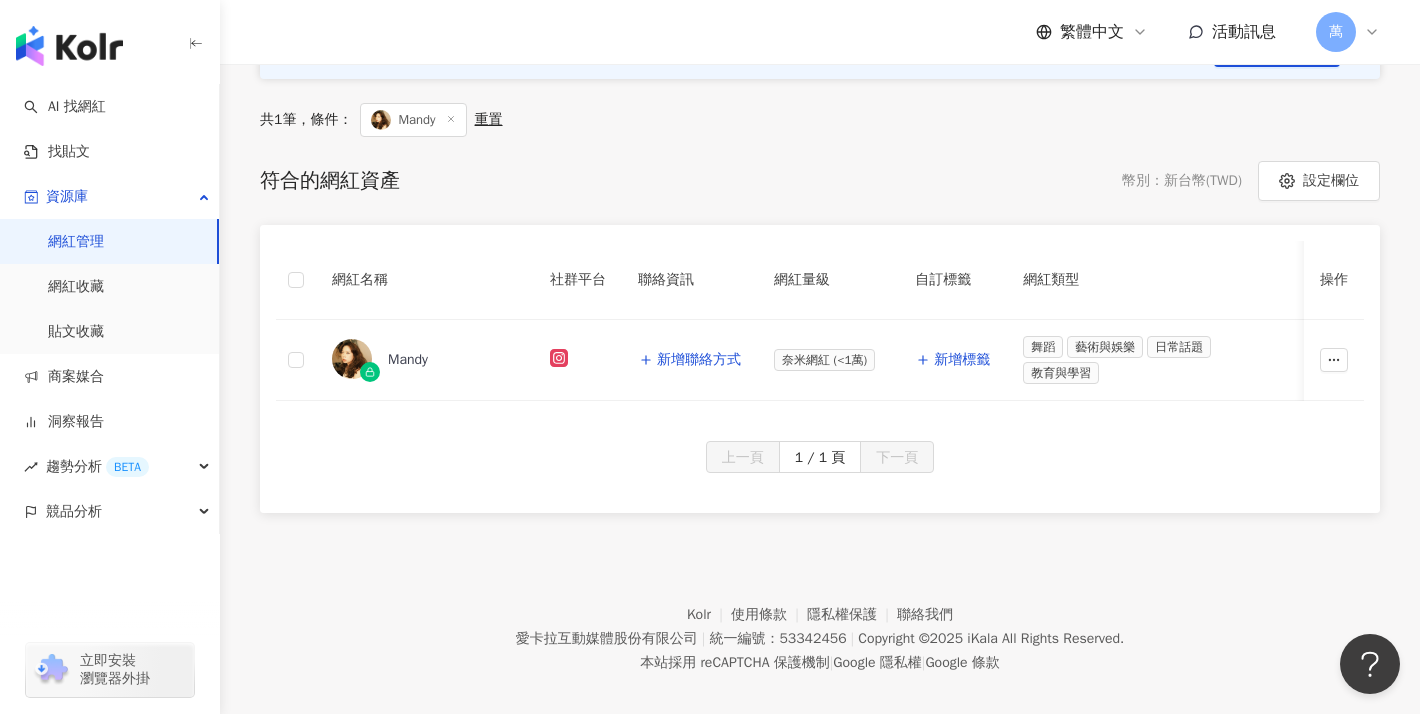 click on "網紅名稱 社群平台 聯絡資訊 網紅量級 自訂標籤 網紅類型 追蹤數 K-Score 近三個月 受眾主要年齡 受眾主要性別 互動率 近三個月 Reels 互動率 近三個月 Reels 觀看率 近三個月 漲粉率 近三個月 已加入的收藏夾 已加入的商案媒合 已加入的洞察報告 最新足跡 操作                                         [USERNAME] 新增聯絡方式 奈米網紅 (<1萬) 新增標籤 舞蹈 藝術與娛樂 日常話題 教育與學習 7,155 85 20-24 歲 (46.7%) - 74.4% 0.02% 1,150% 50% - - - 新增至網紅管理" at bounding box center [820, 333] 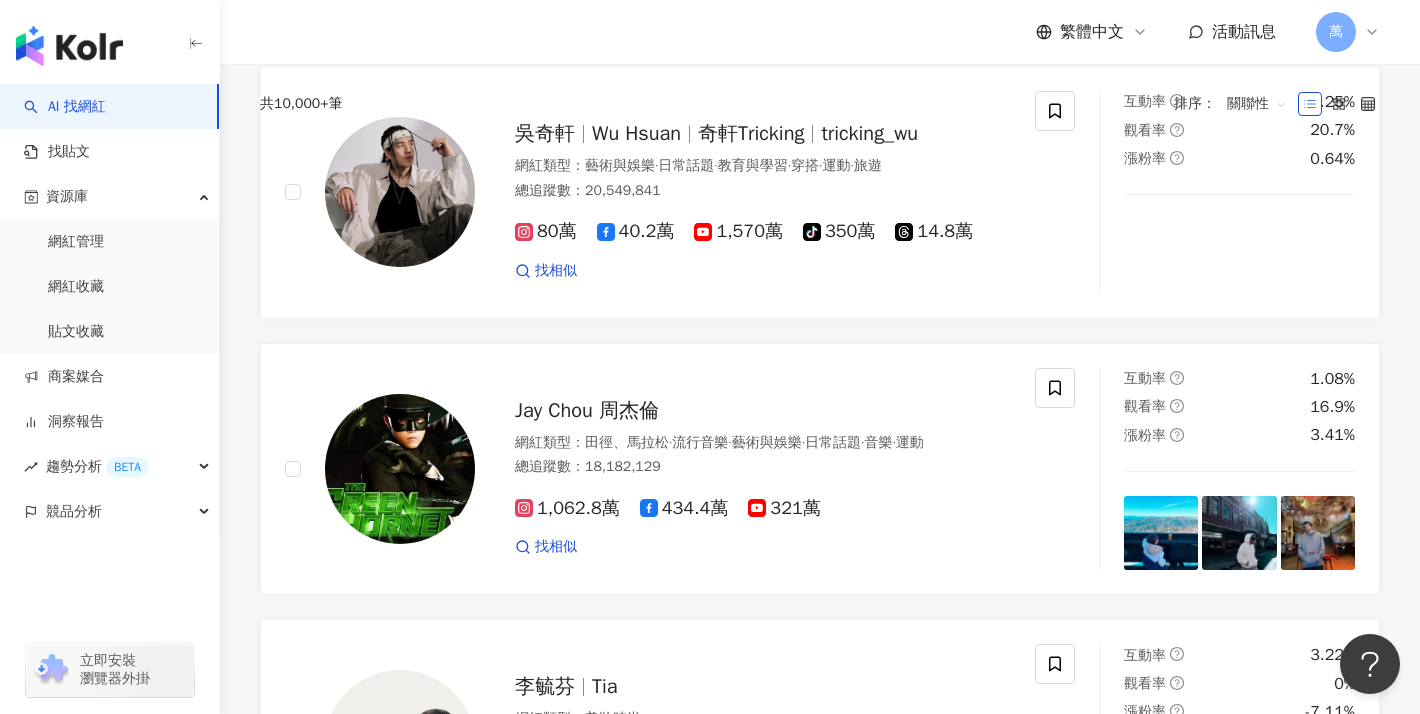 scroll, scrollTop: 0, scrollLeft: 0, axis: both 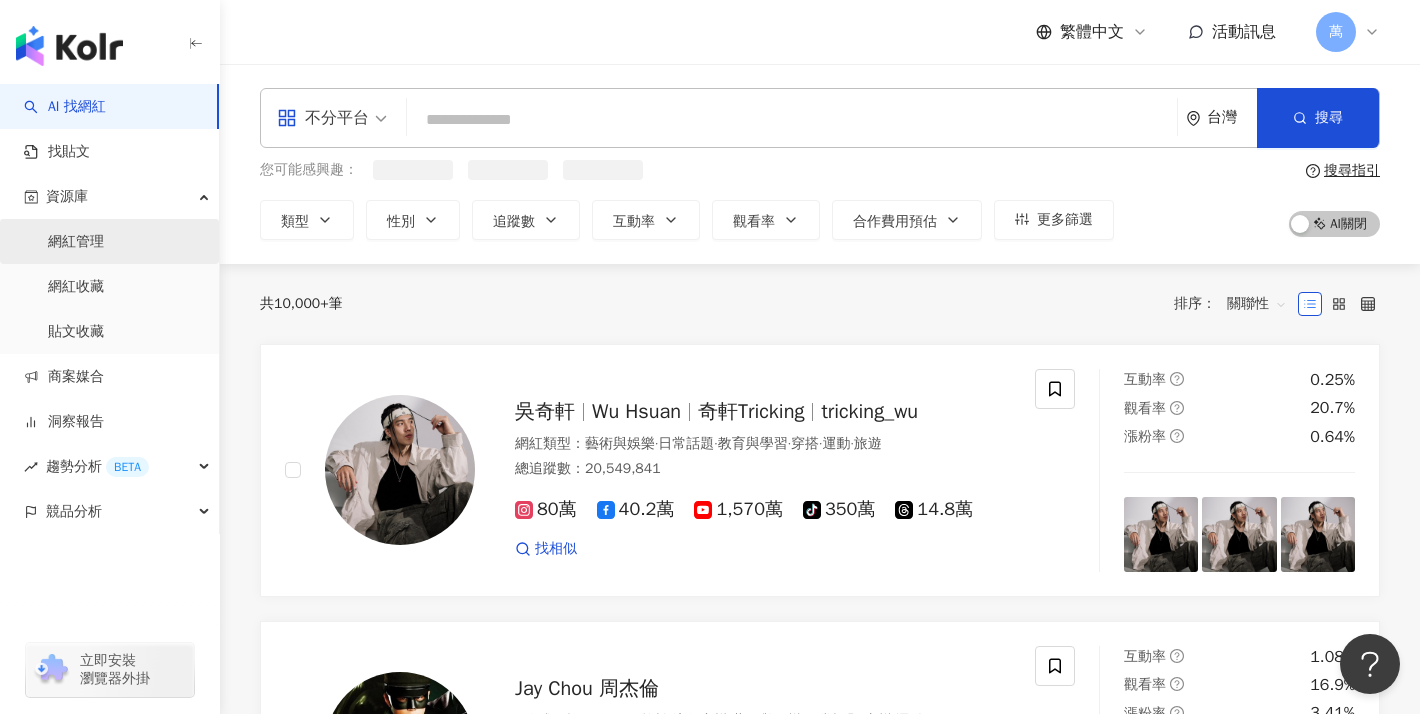 click on "網紅管理" at bounding box center (76, 242) 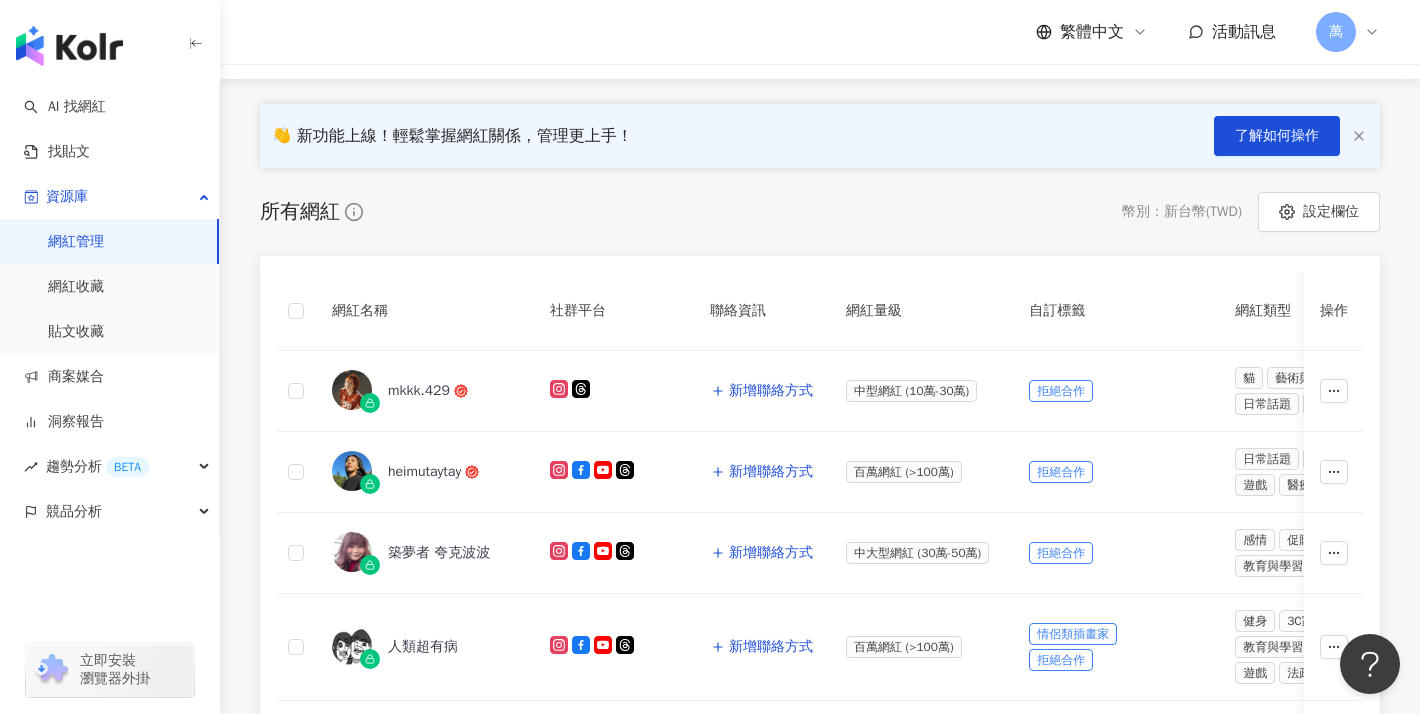 scroll, scrollTop: 191, scrollLeft: 0, axis: vertical 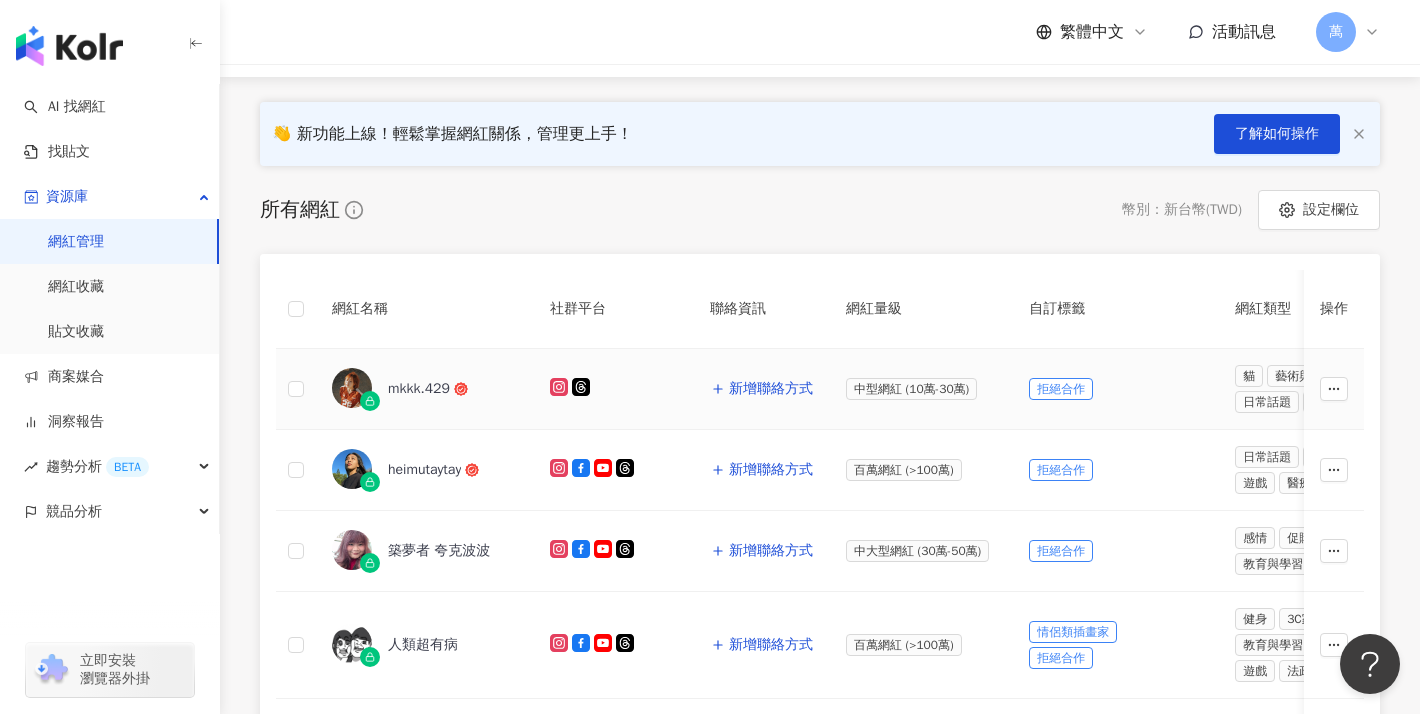 click on "拒絕合作" at bounding box center (1116, 389) 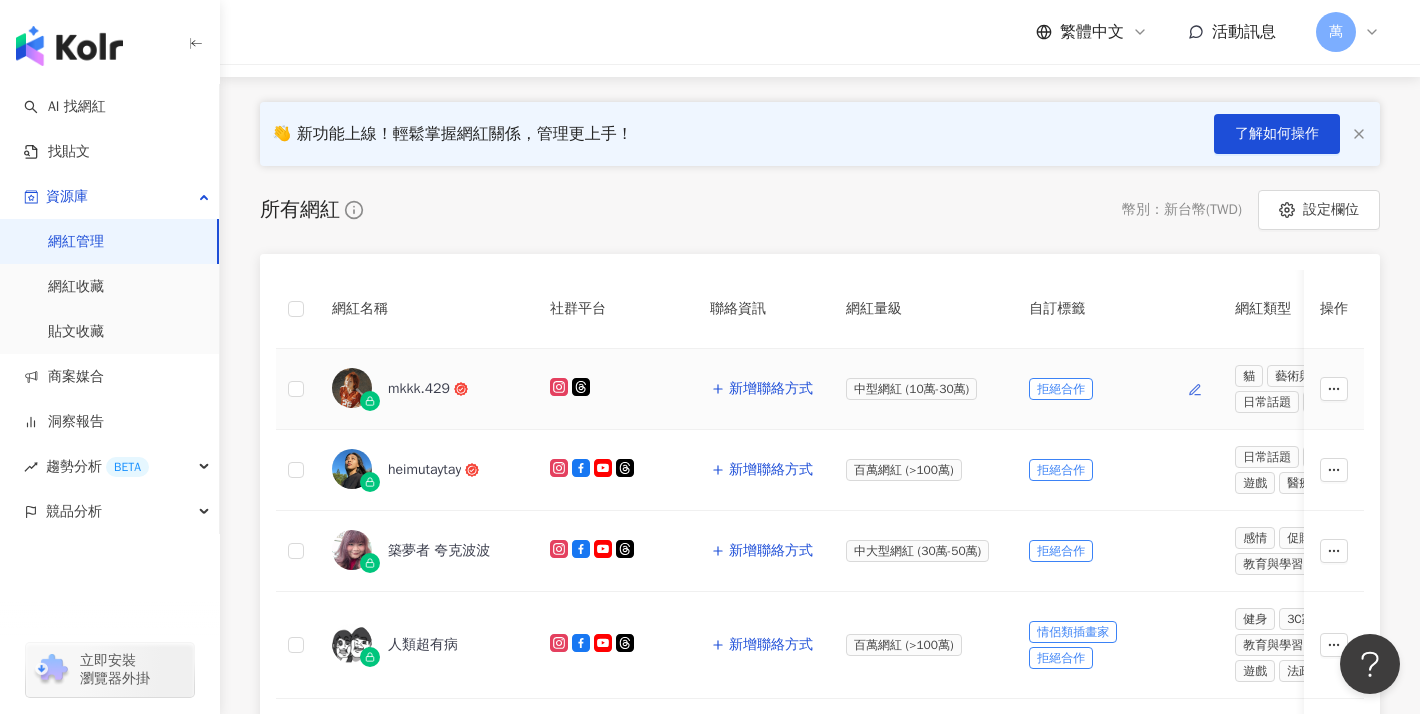 click 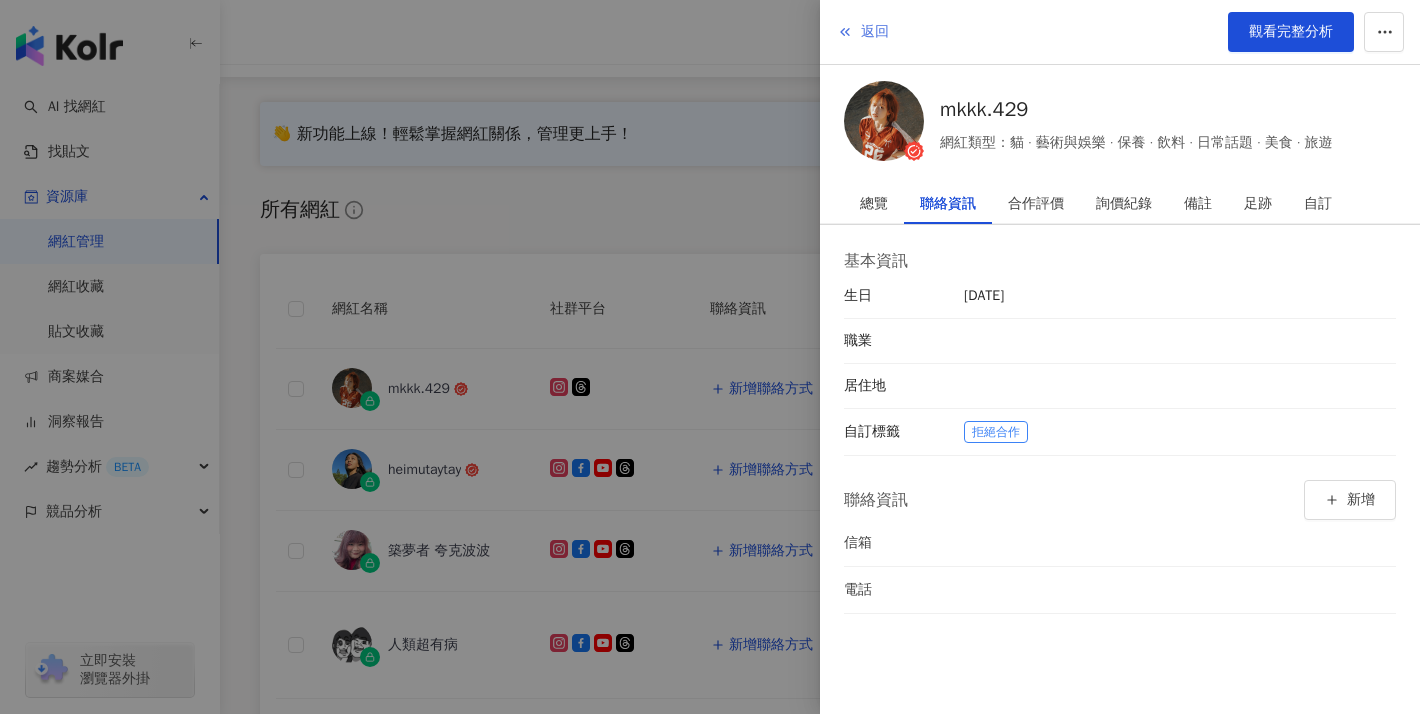 click on "返回" at bounding box center [875, 32] 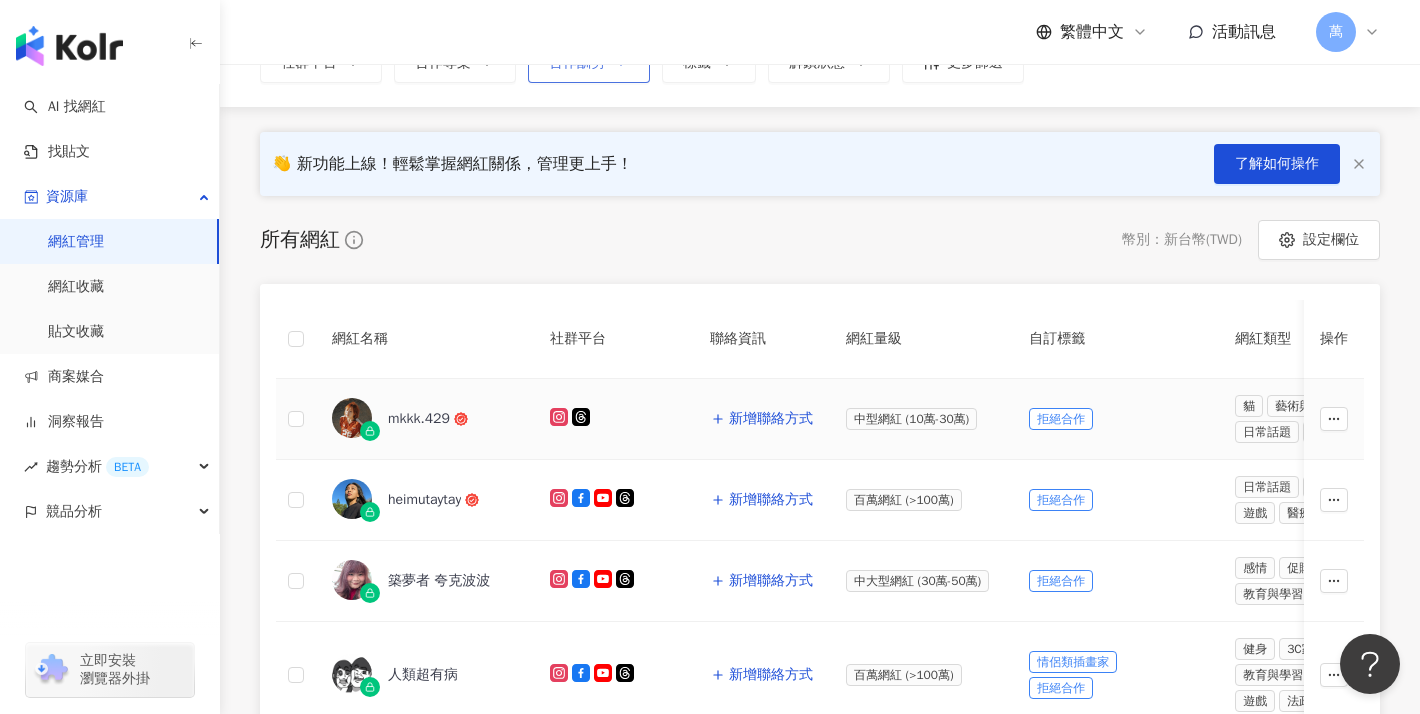 scroll, scrollTop: 29, scrollLeft: 0, axis: vertical 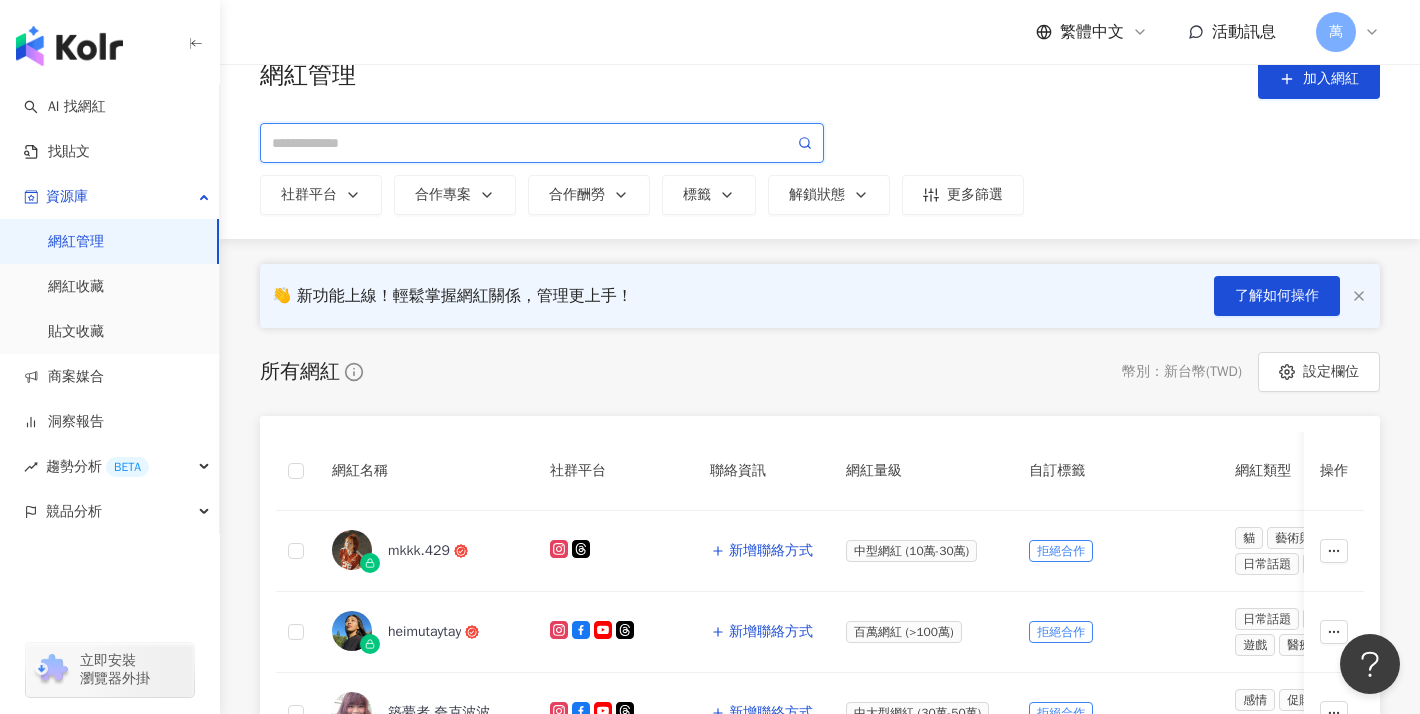 click at bounding box center [533, 143] 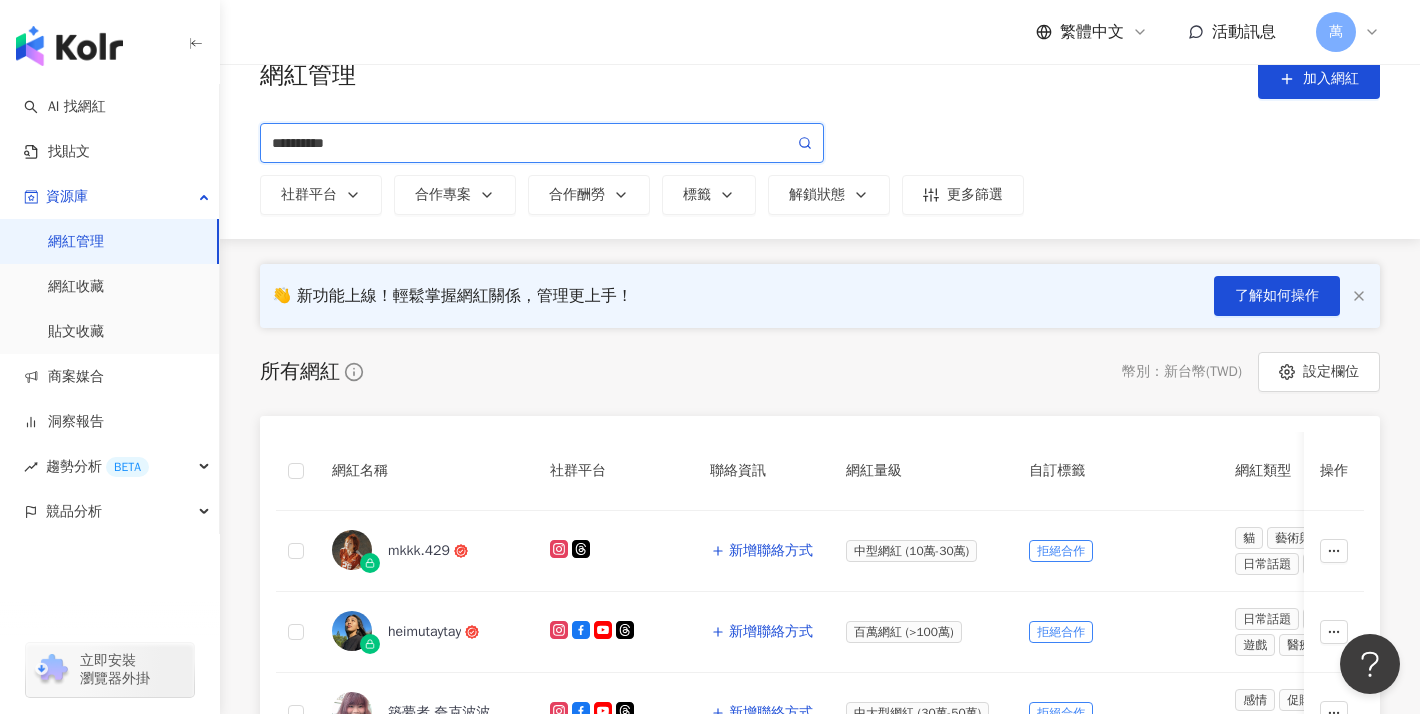 click on "**********" at bounding box center [533, 143] 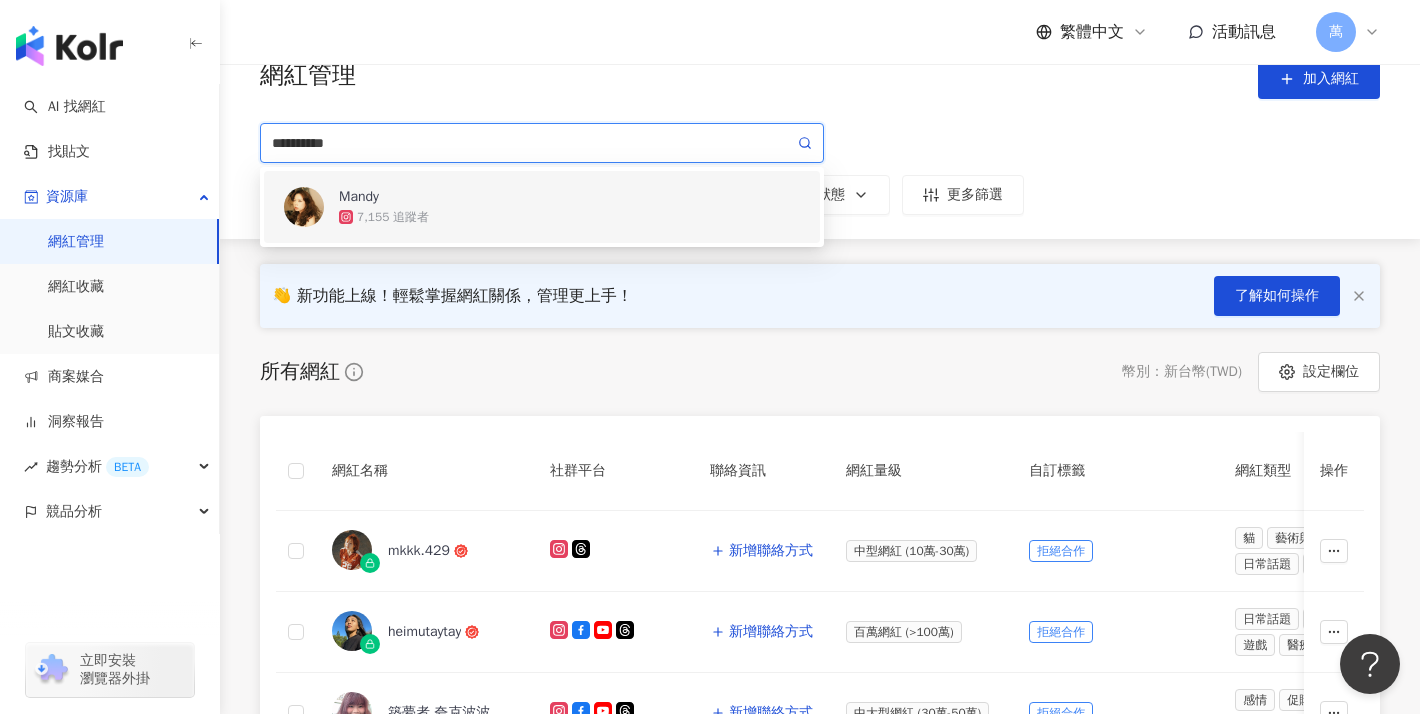 click on "[USERNAME] 7,155   追蹤者" at bounding box center [569, 207] 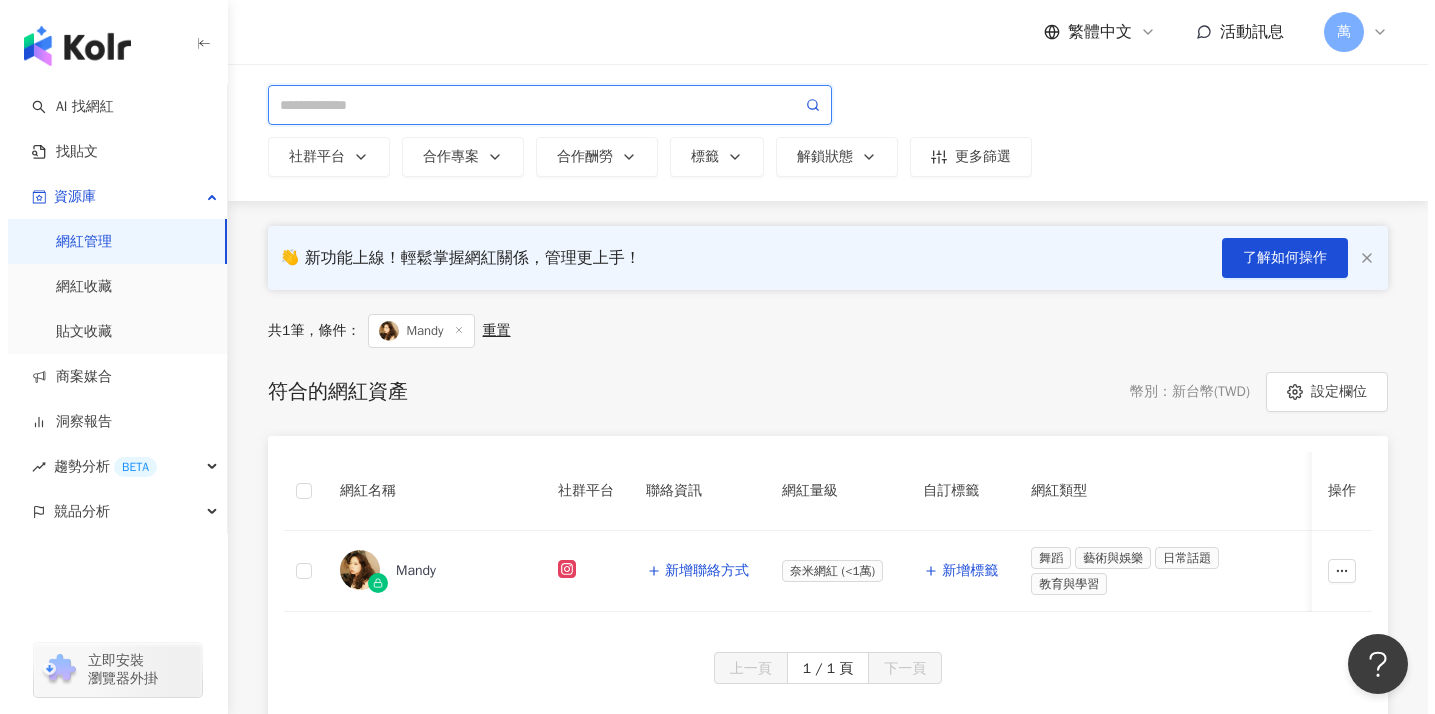 scroll, scrollTop: 171, scrollLeft: 0, axis: vertical 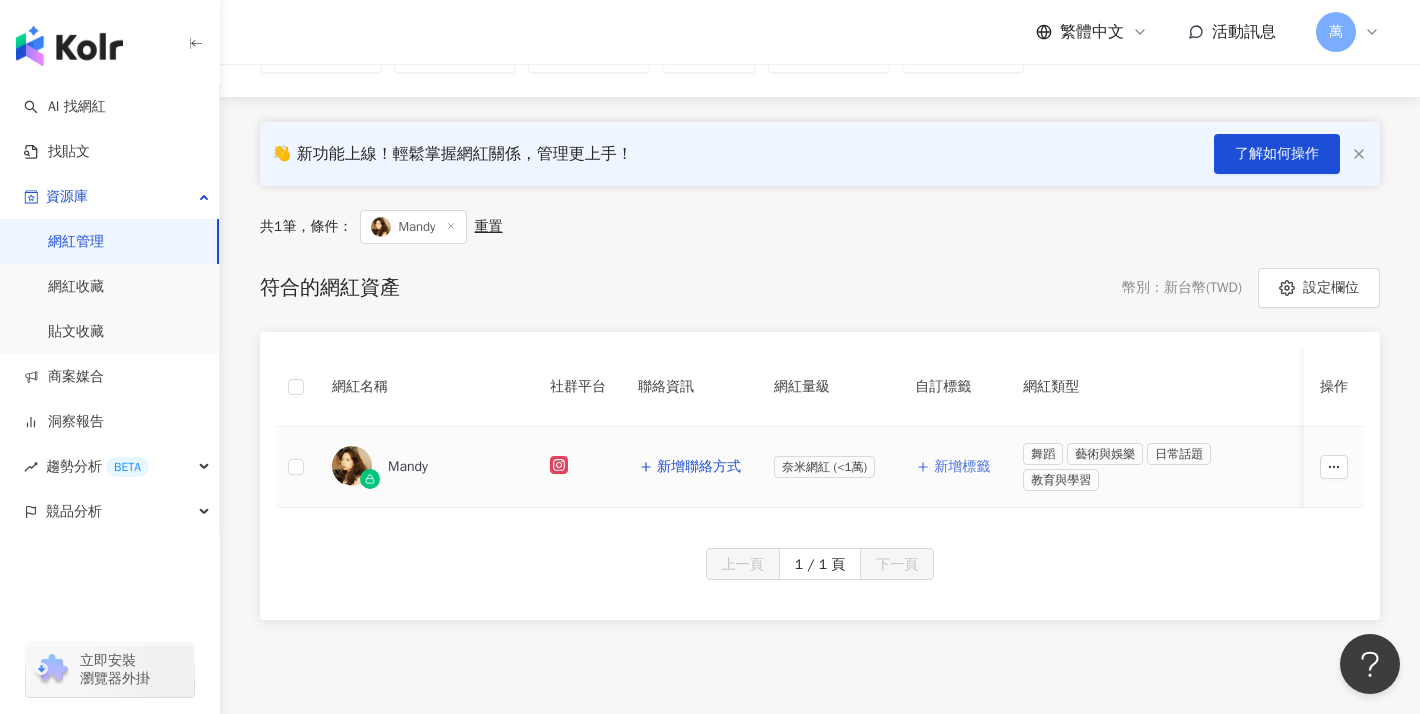 click on "新增標籤" at bounding box center [962, 467] 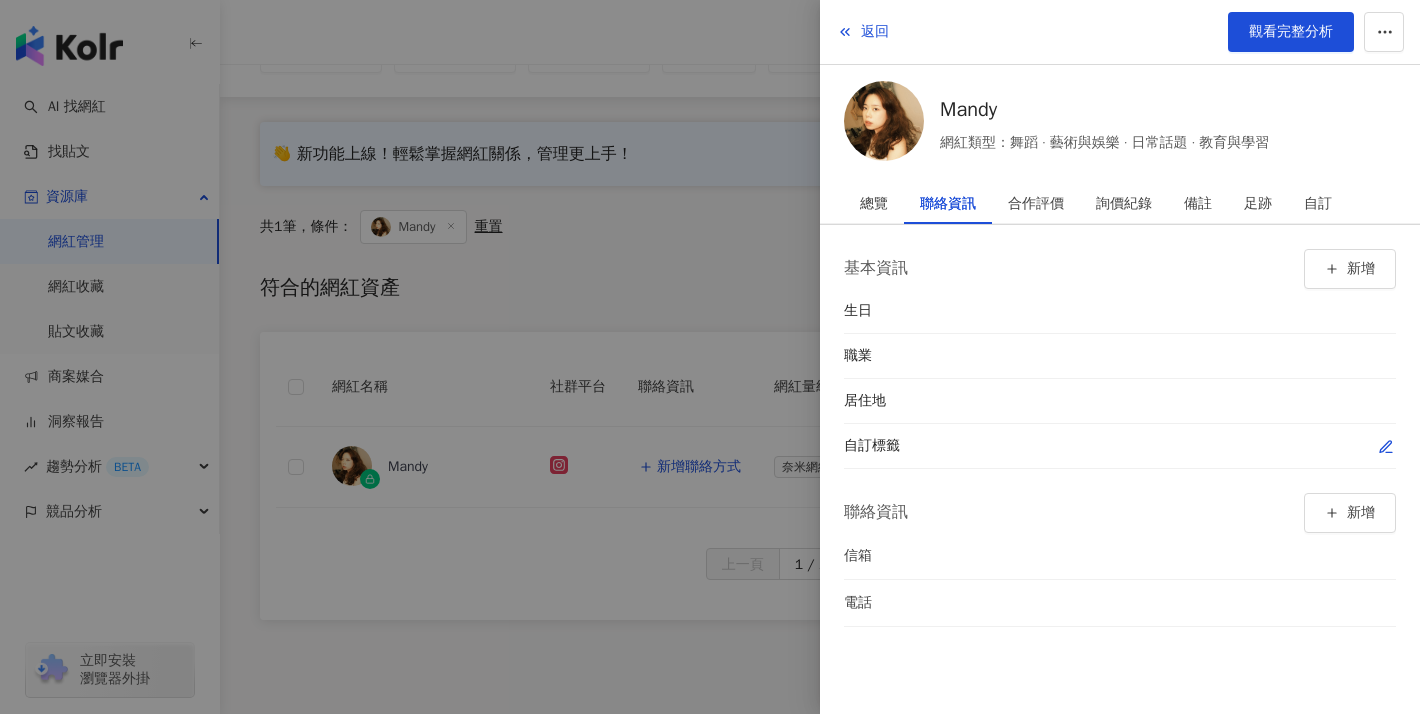 click on "自訂標籤" at bounding box center (884, 446) 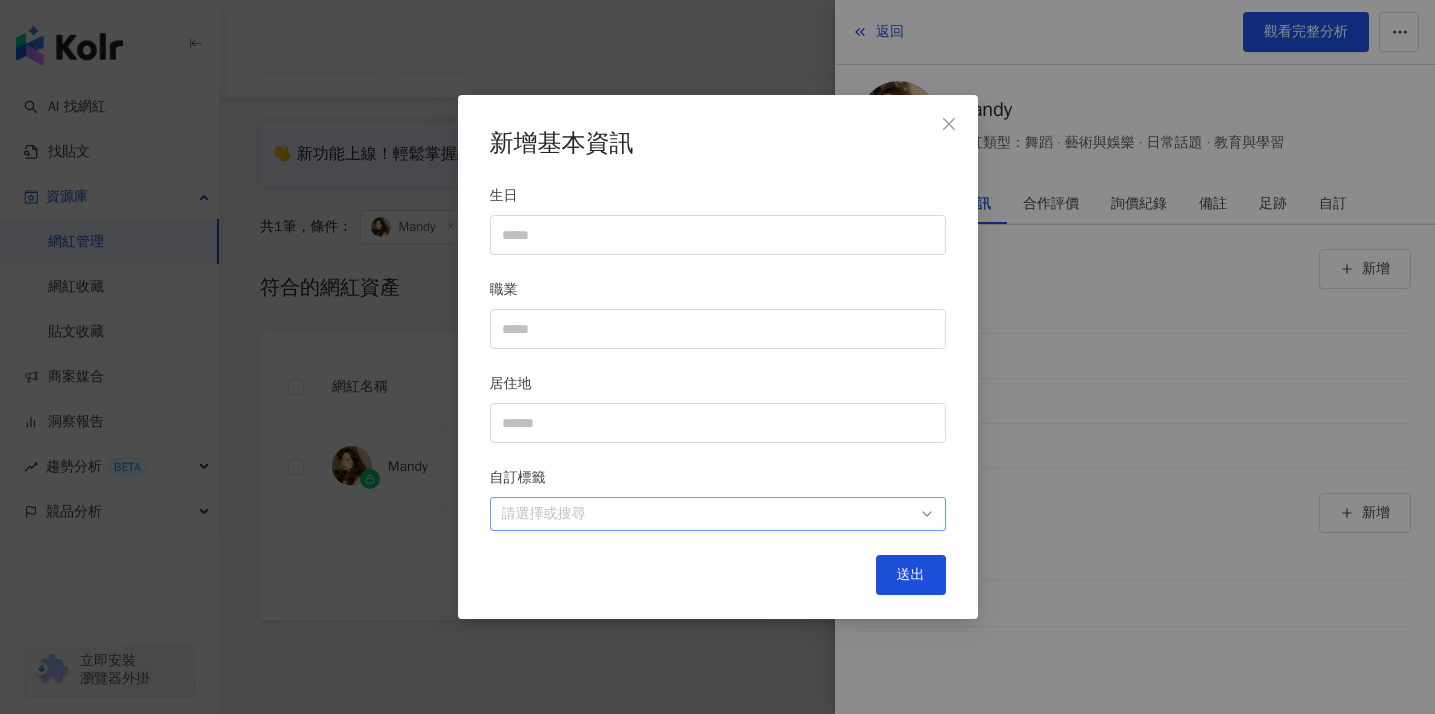click at bounding box center [707, 513] 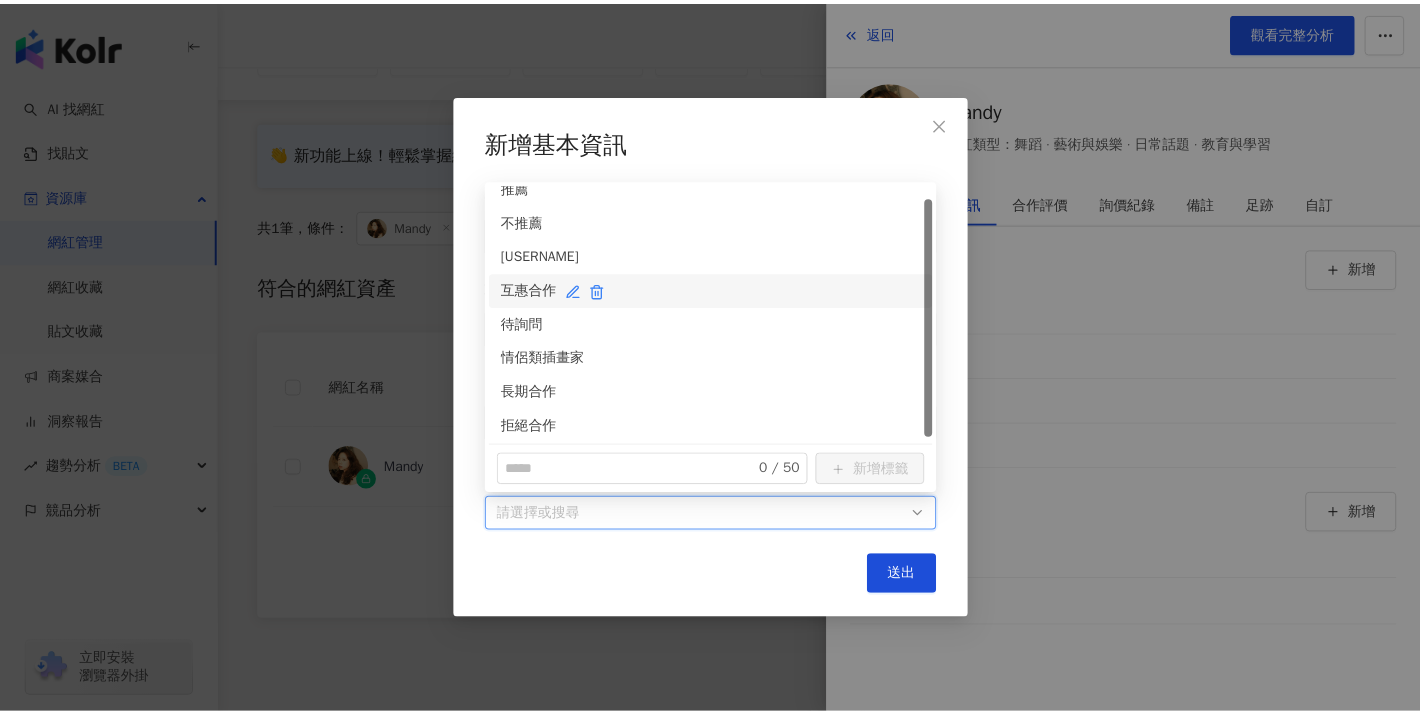 scroll, scrollTop: 16, scrollLeft: 0, axis: vertical 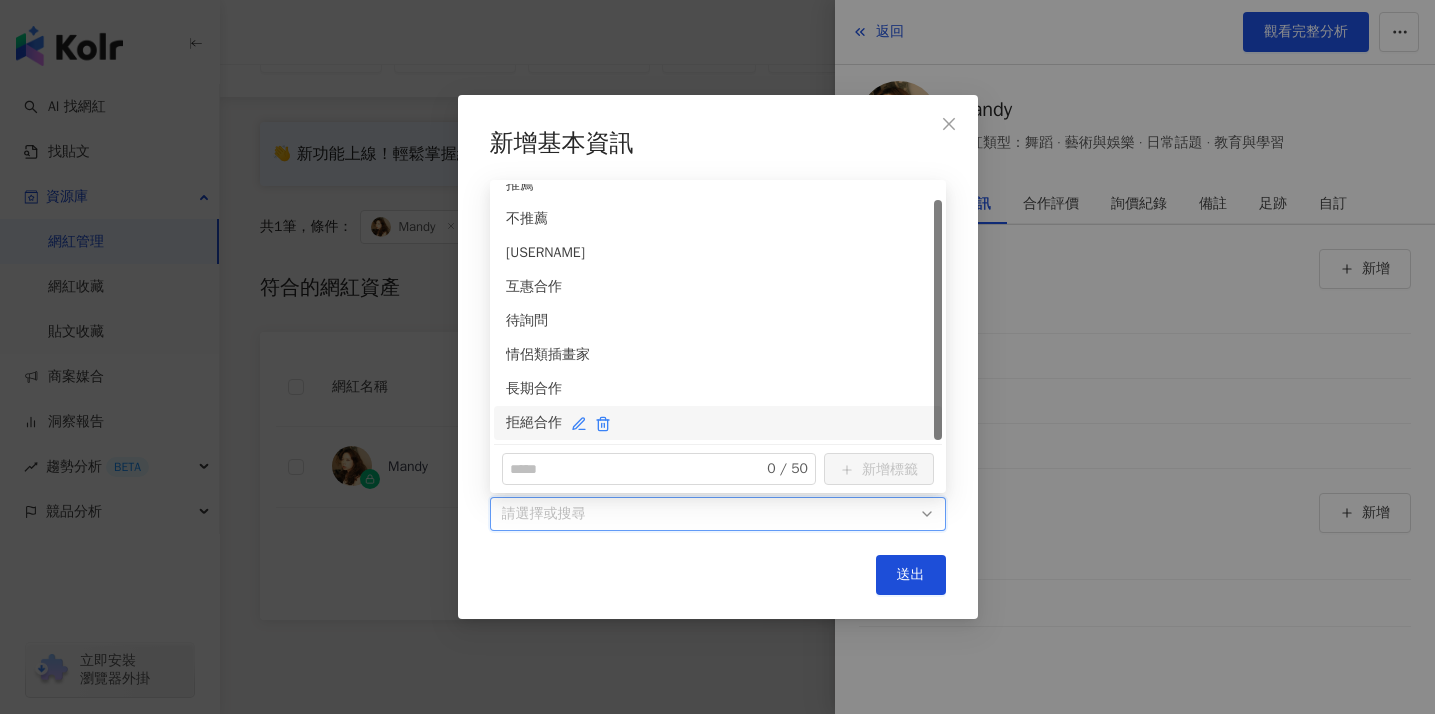 click at bounding box center [590, 423] 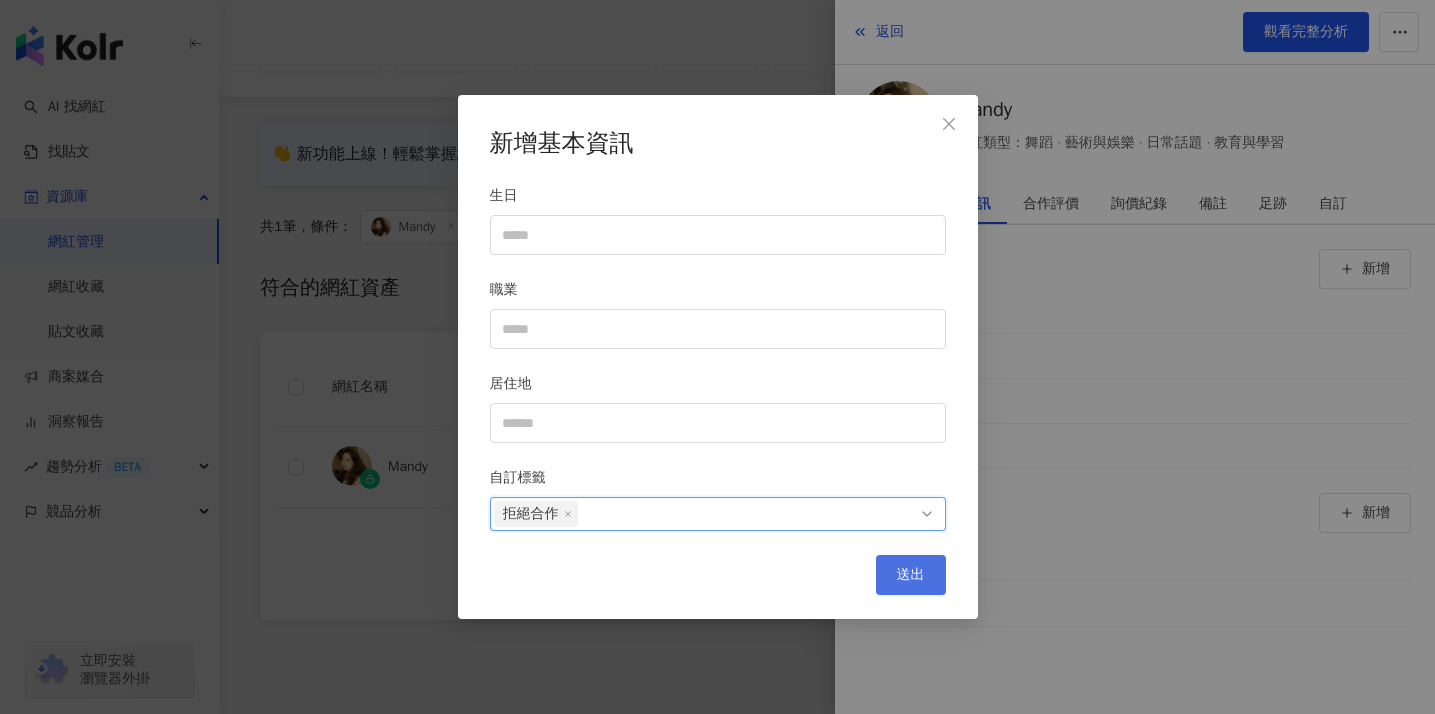 click on "送出" at bounding box center [911, 575] 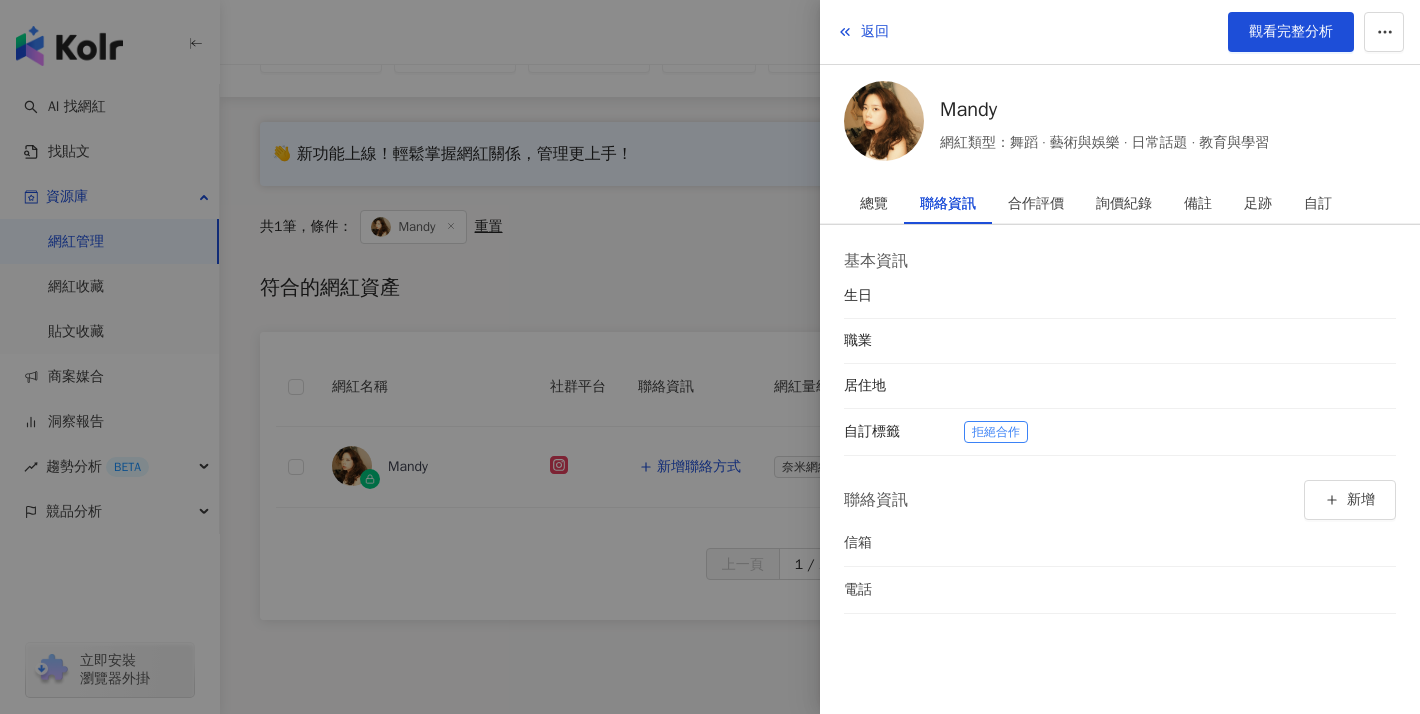 click at bounding box center (710, 357) 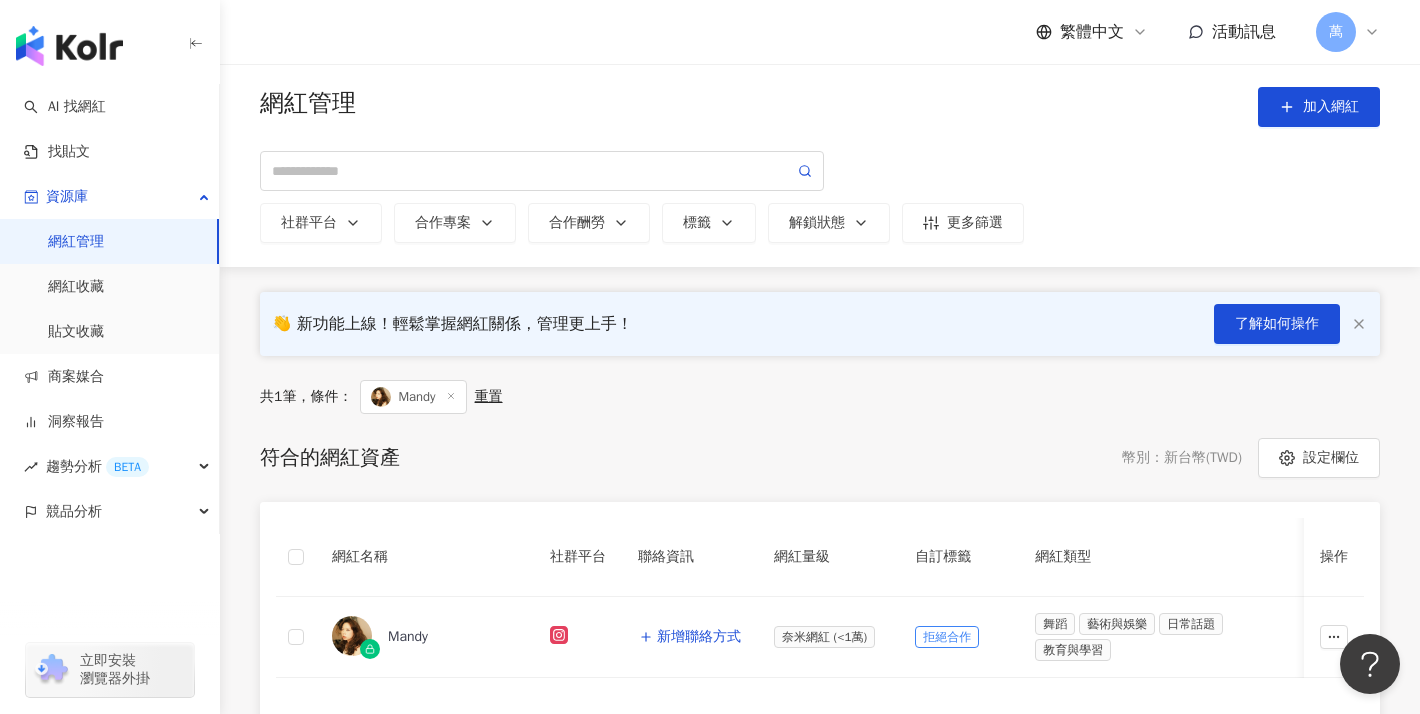 scroll, scrollTop: 0, scrollLeft: 0, axis: both 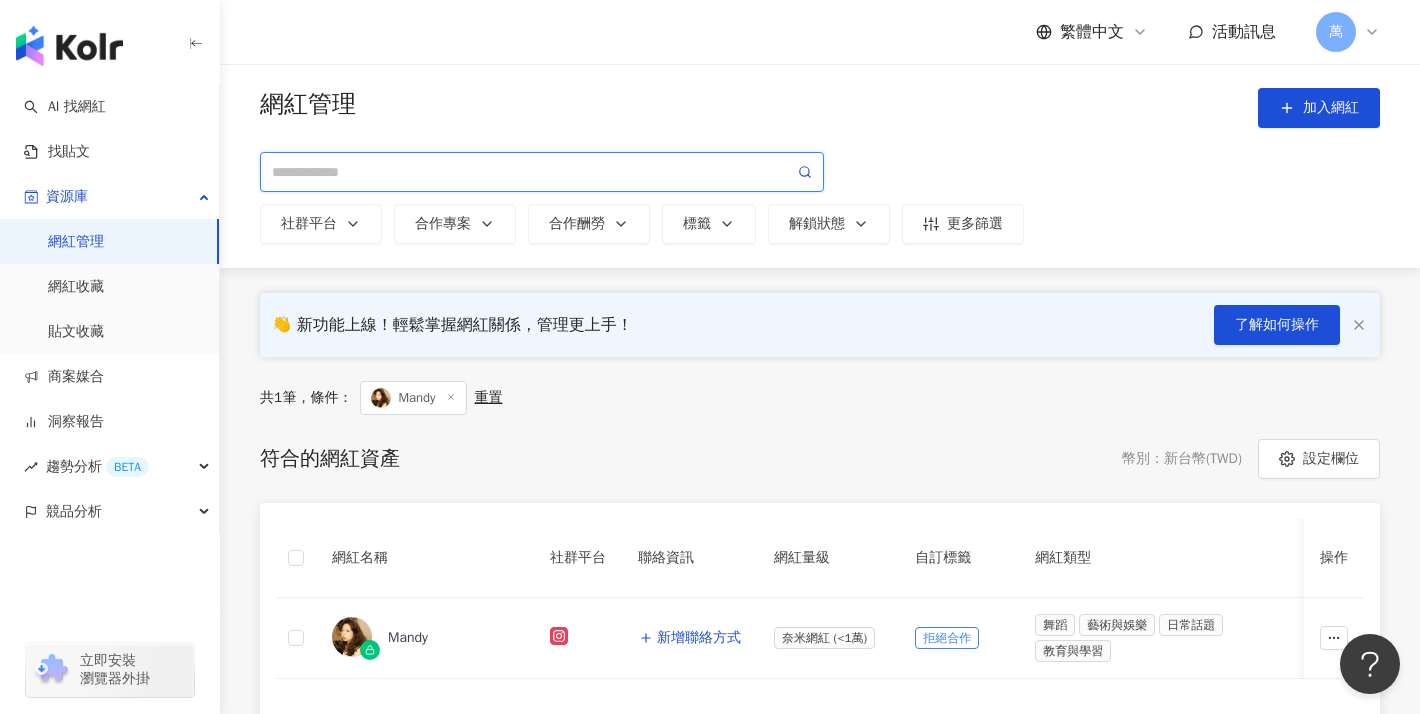 click at bounding box center (533, 172) 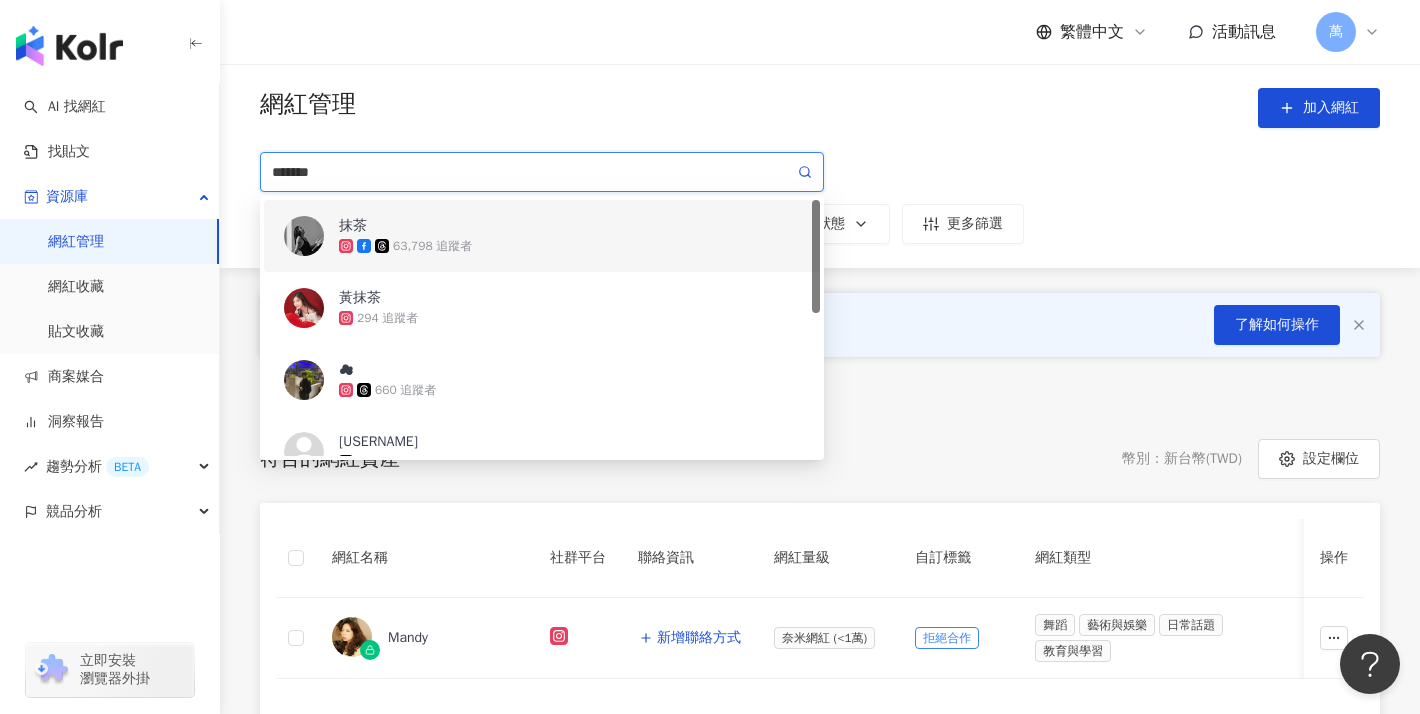 click on "[NUMBER]   追蹤者" at bounding box center (569, 246) 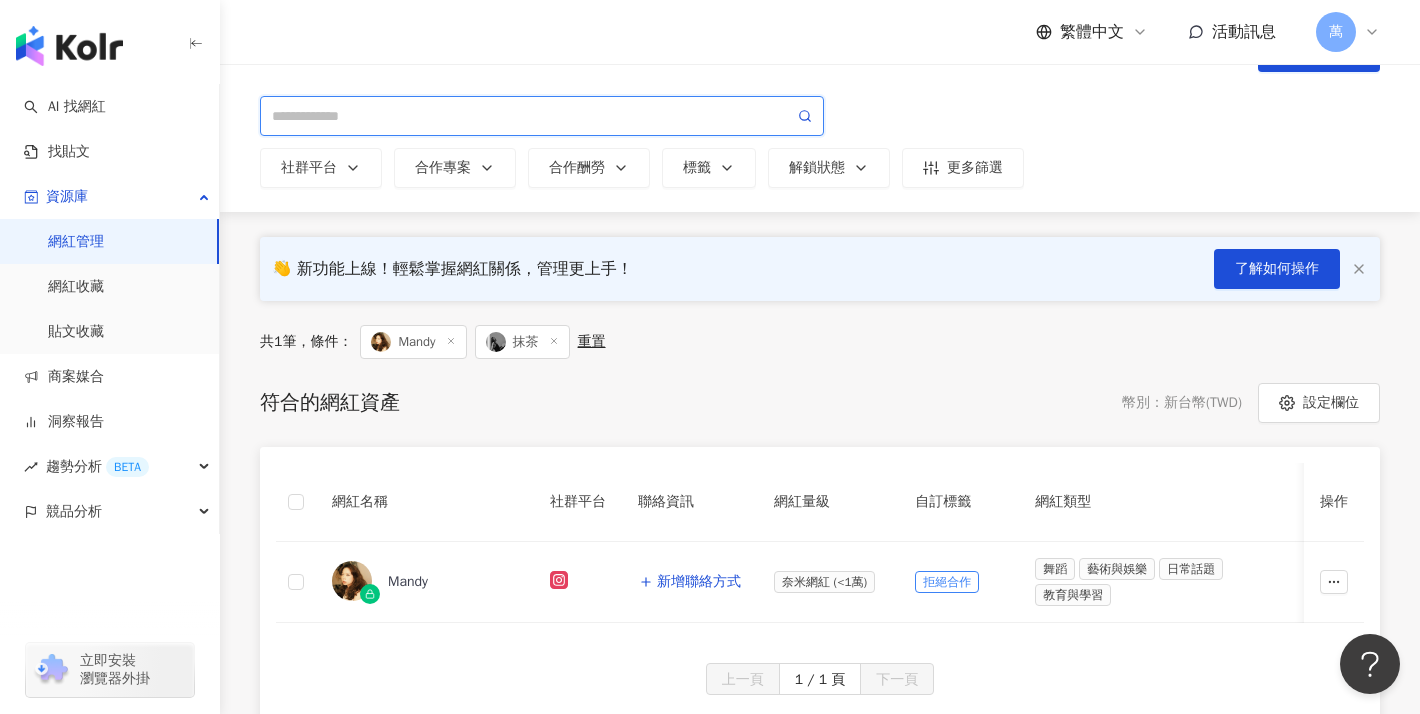scroll, scrollTop: 0, scrollLeft: 0, axis: both 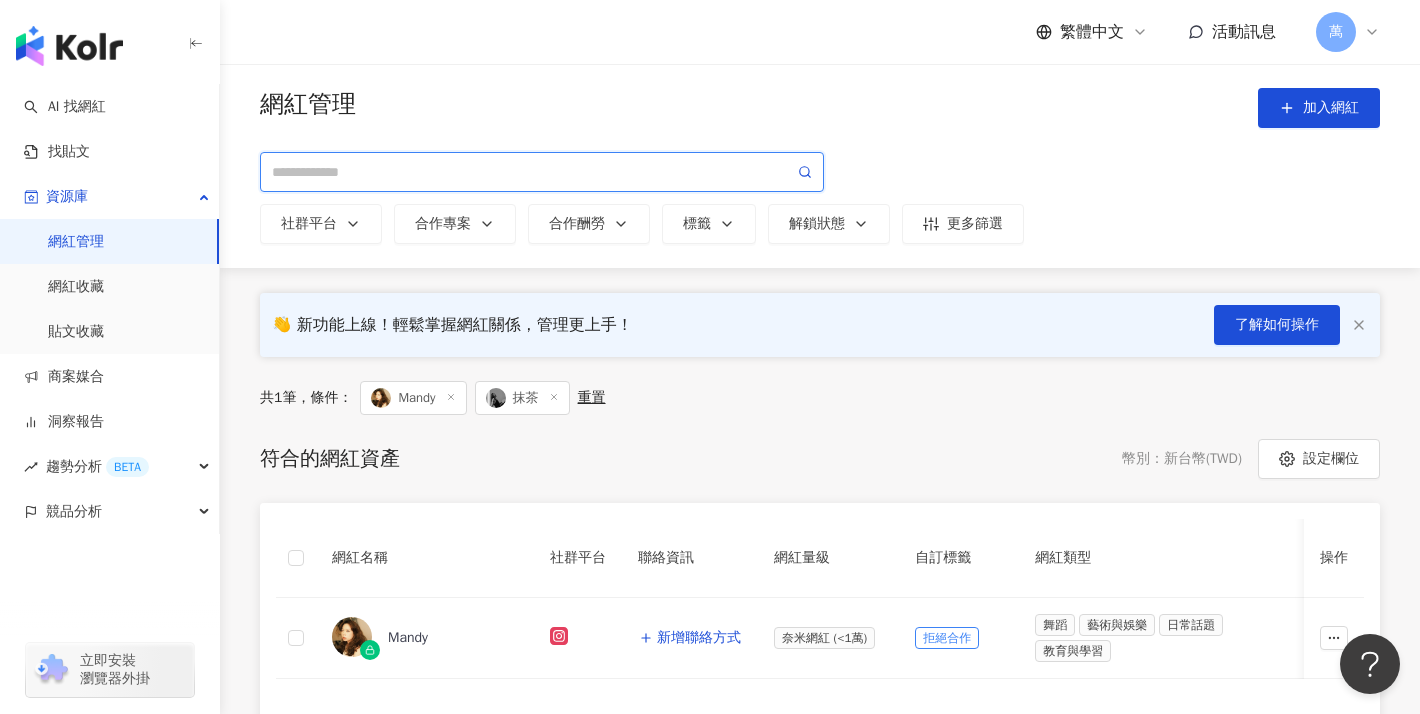 click at bounding box center (533, 172) 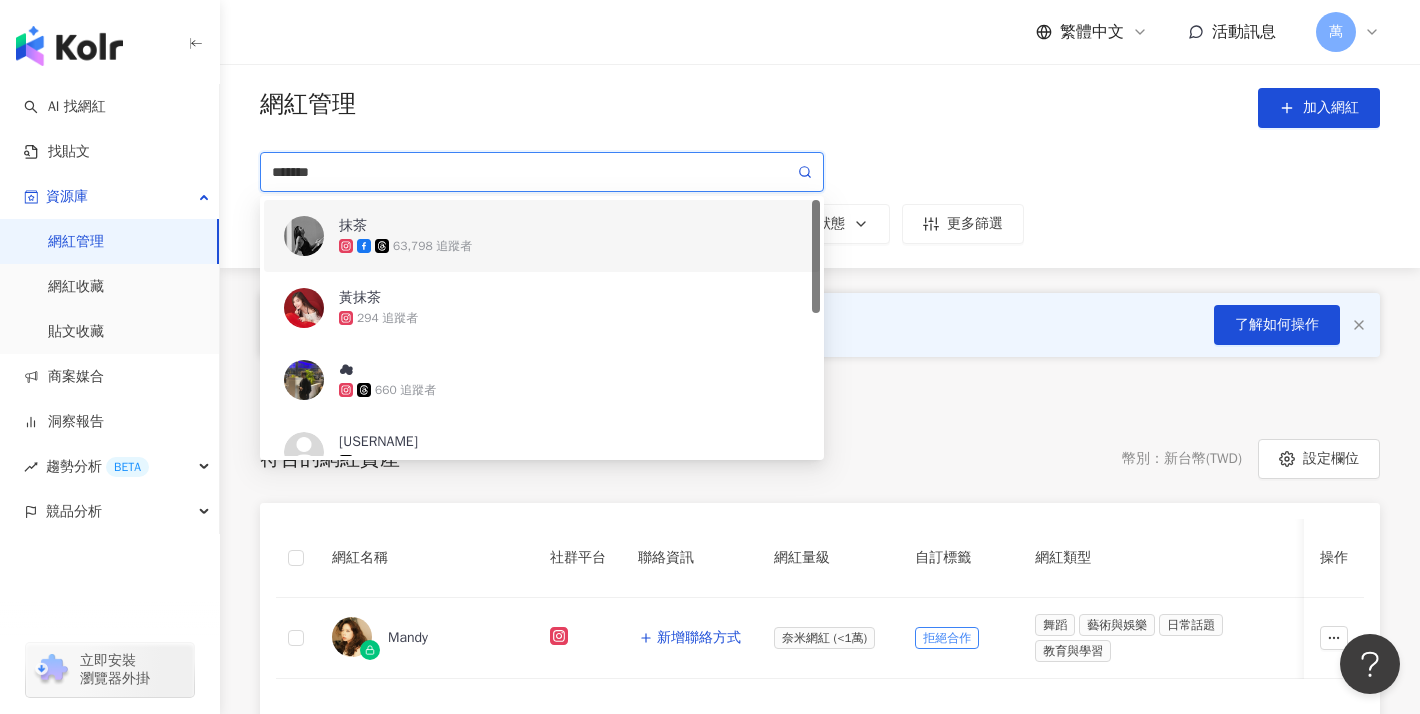 click on "抹茶" at bounding box center (404, 226) 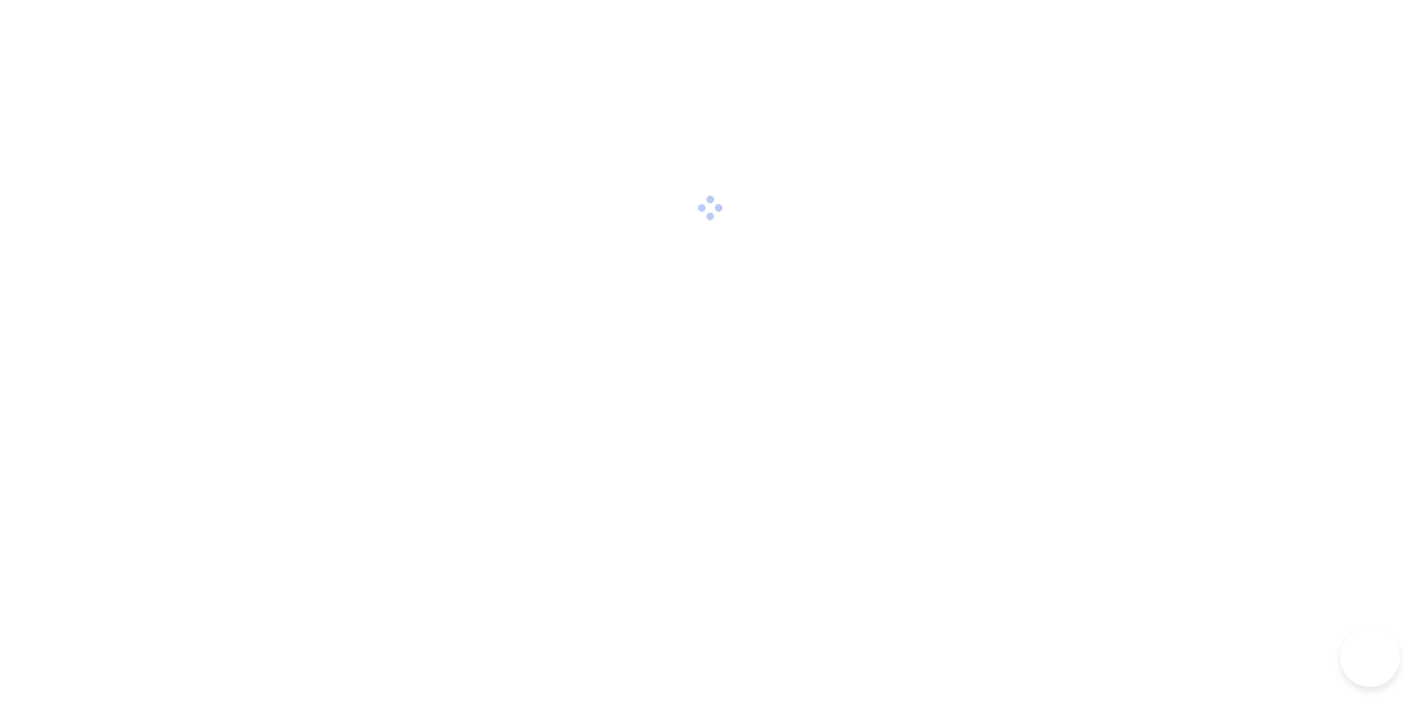 scroll, scrollTop: 0, scrollLeft: 0, axis: both 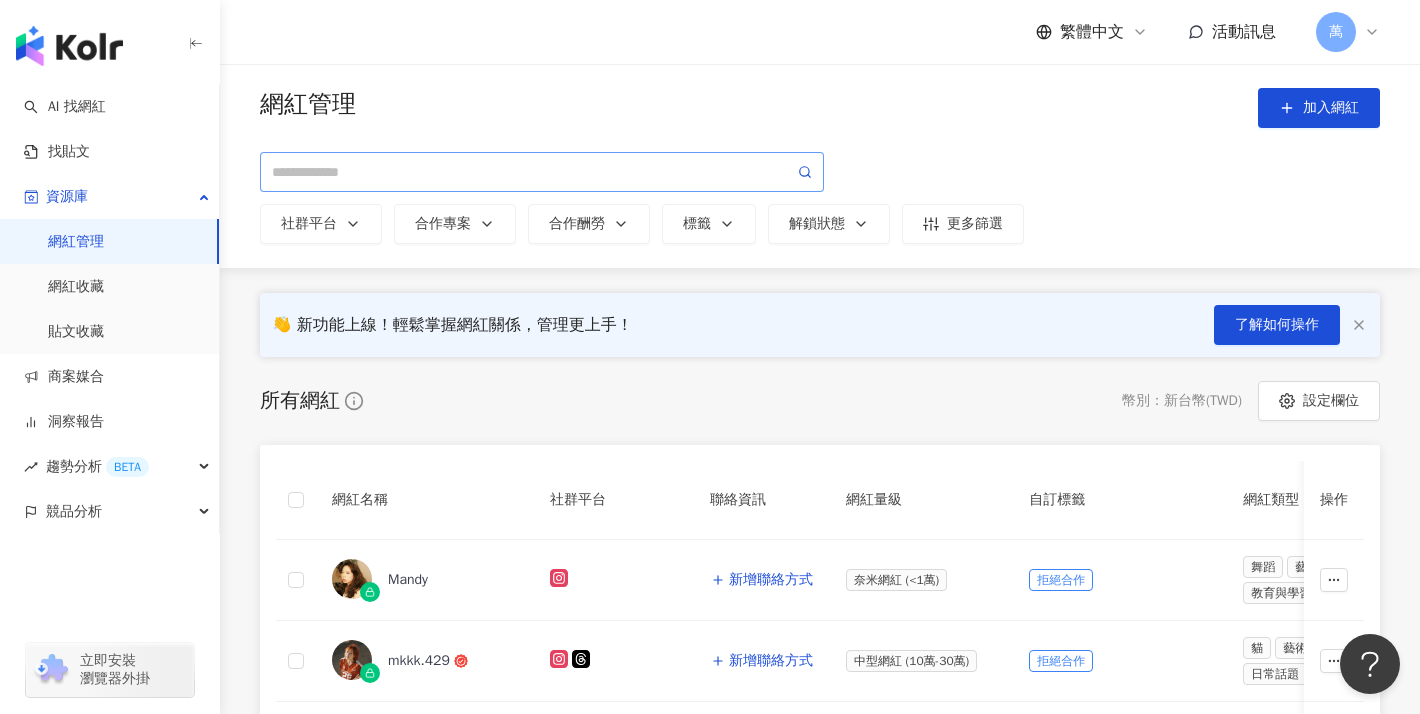 click at bounding box center (542, 172) 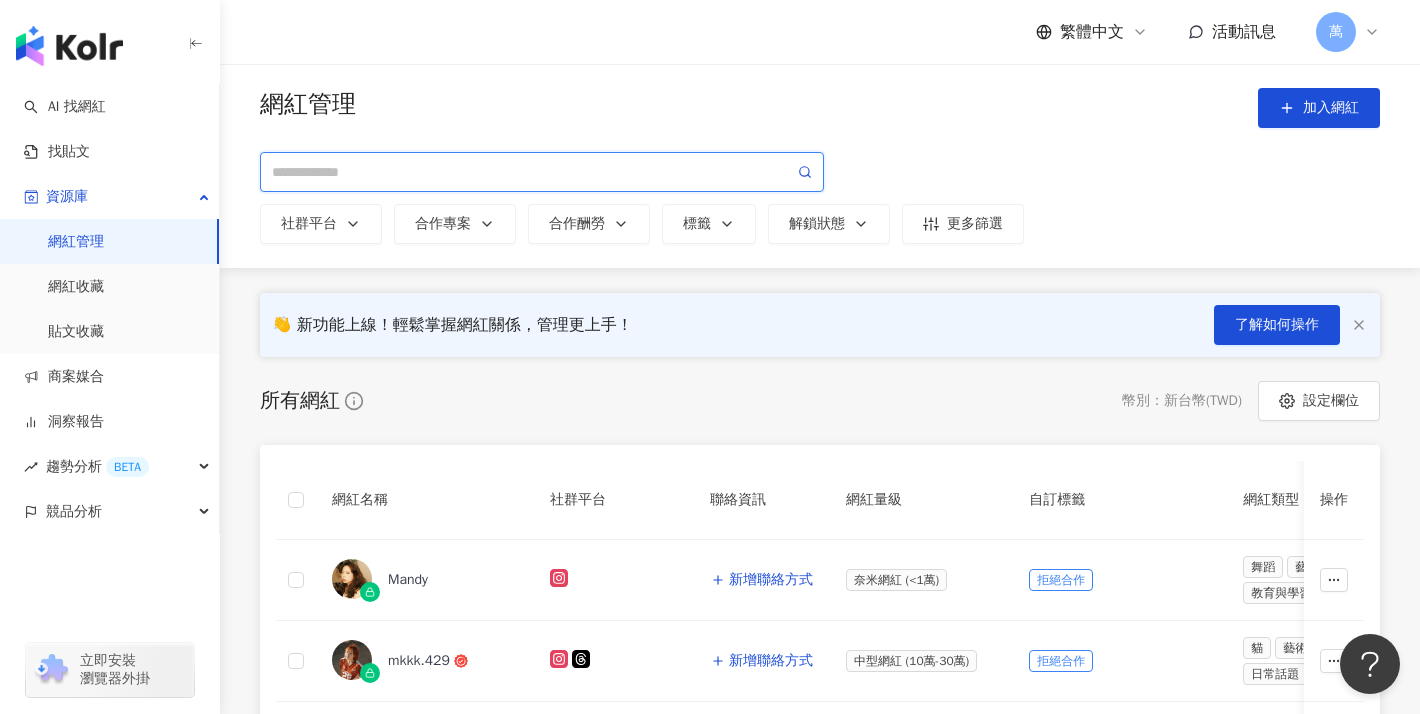 paste on "*******" 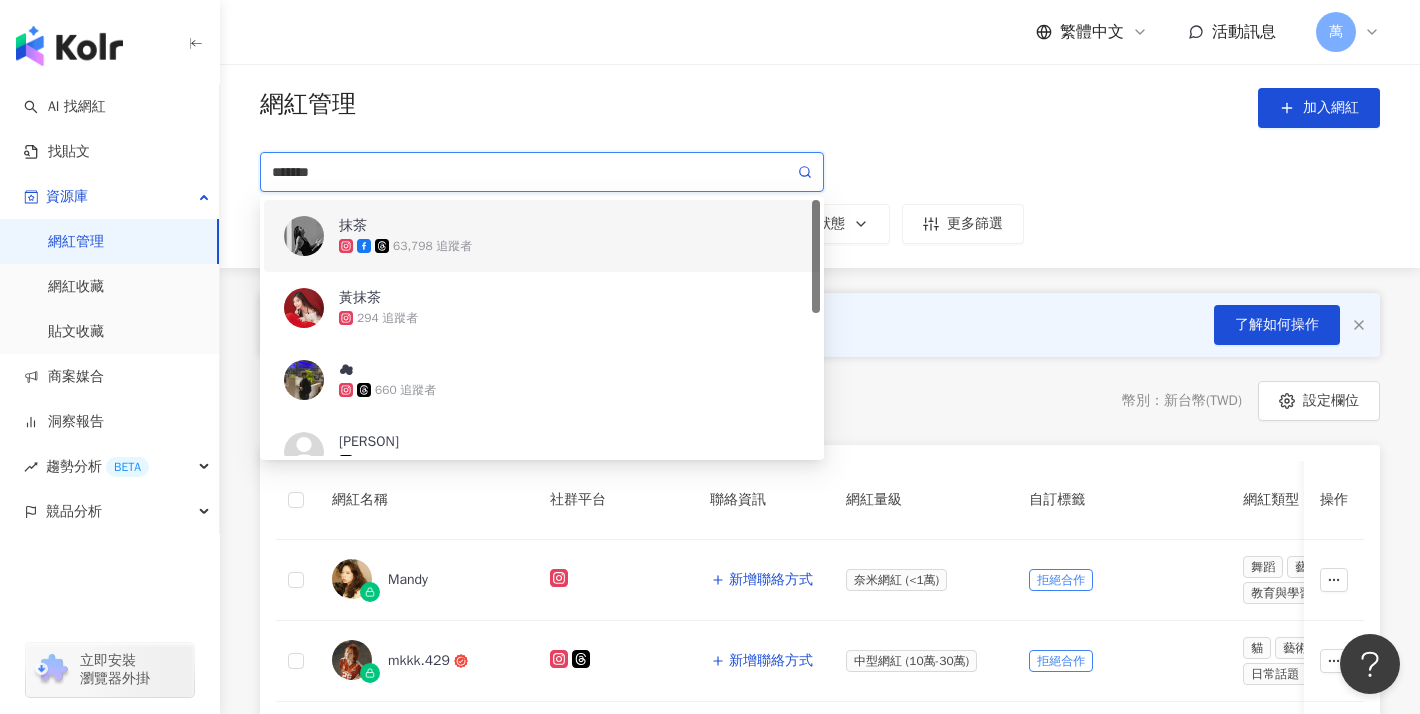 click at bounding box center [304, 236] 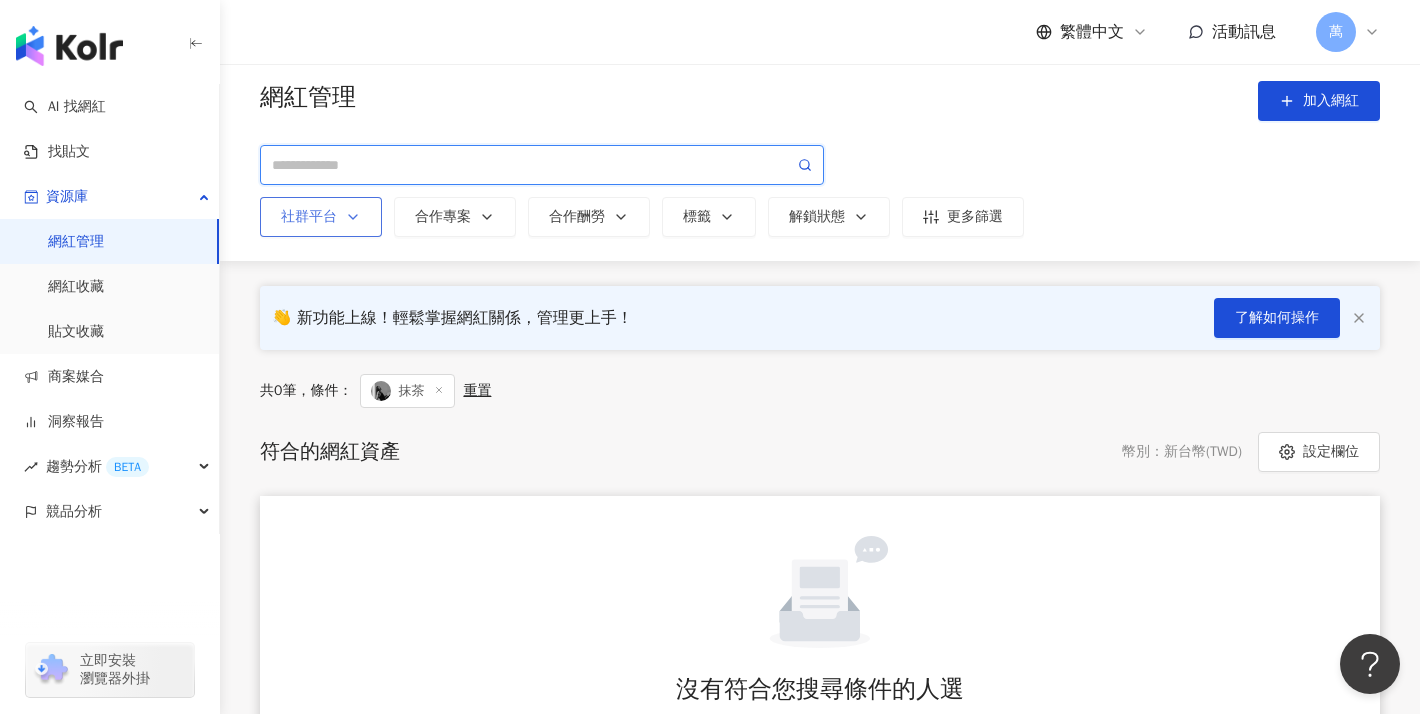 scroll, scrollTop: 0, scrollLeft: 0, axis: both 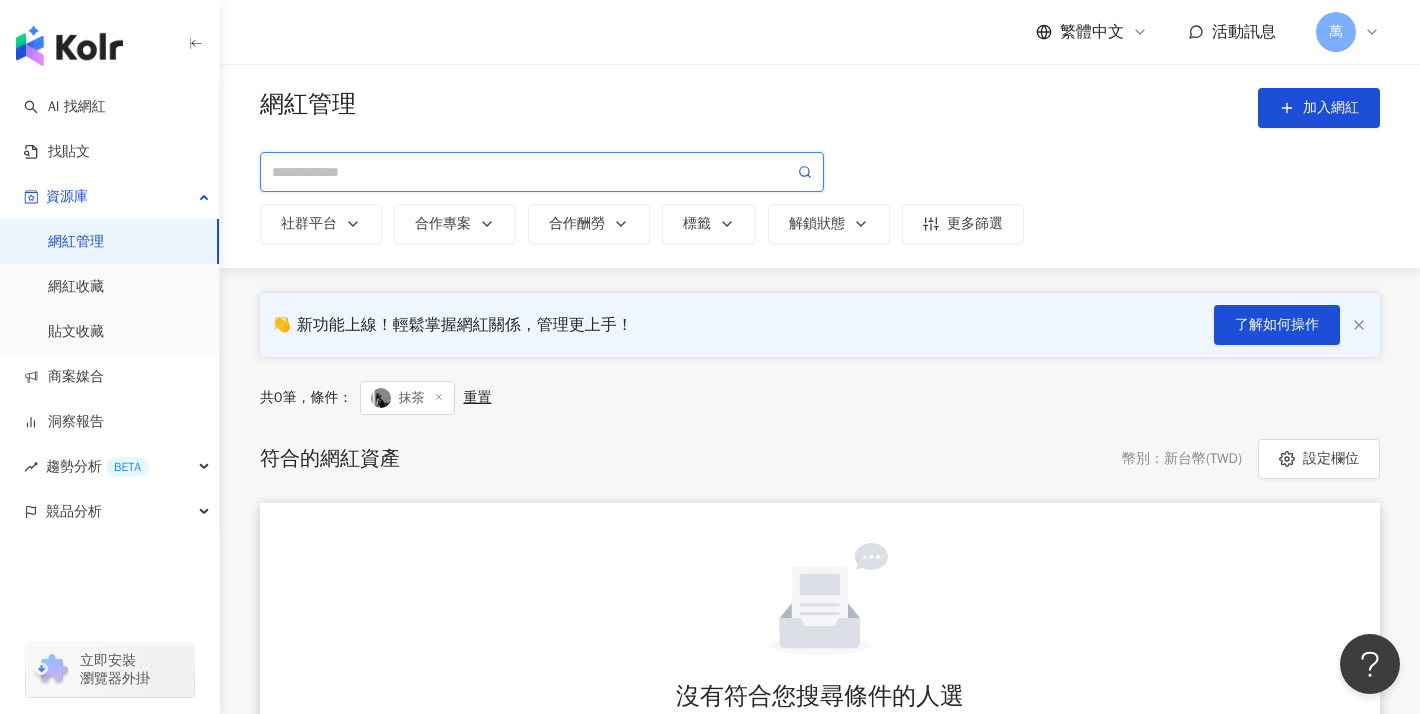 click at bounding box center (533, 172) 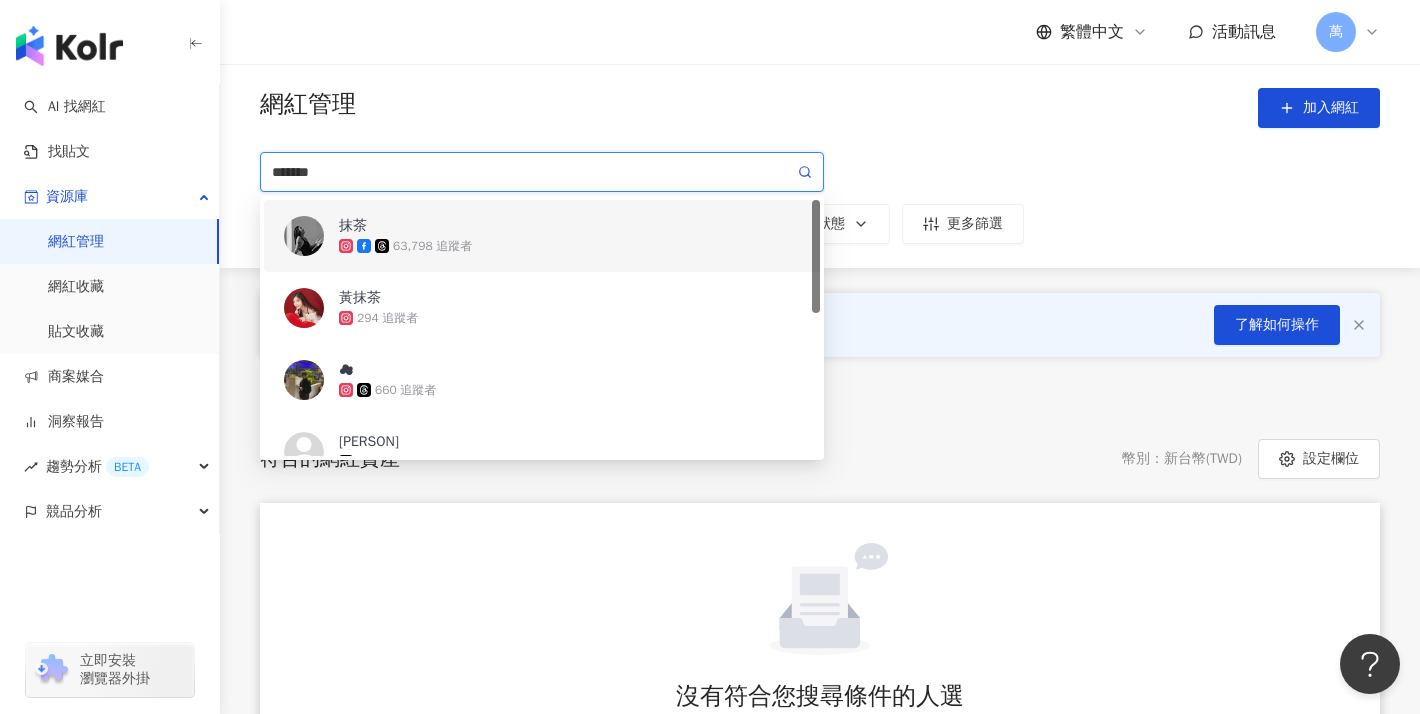type on "*******" 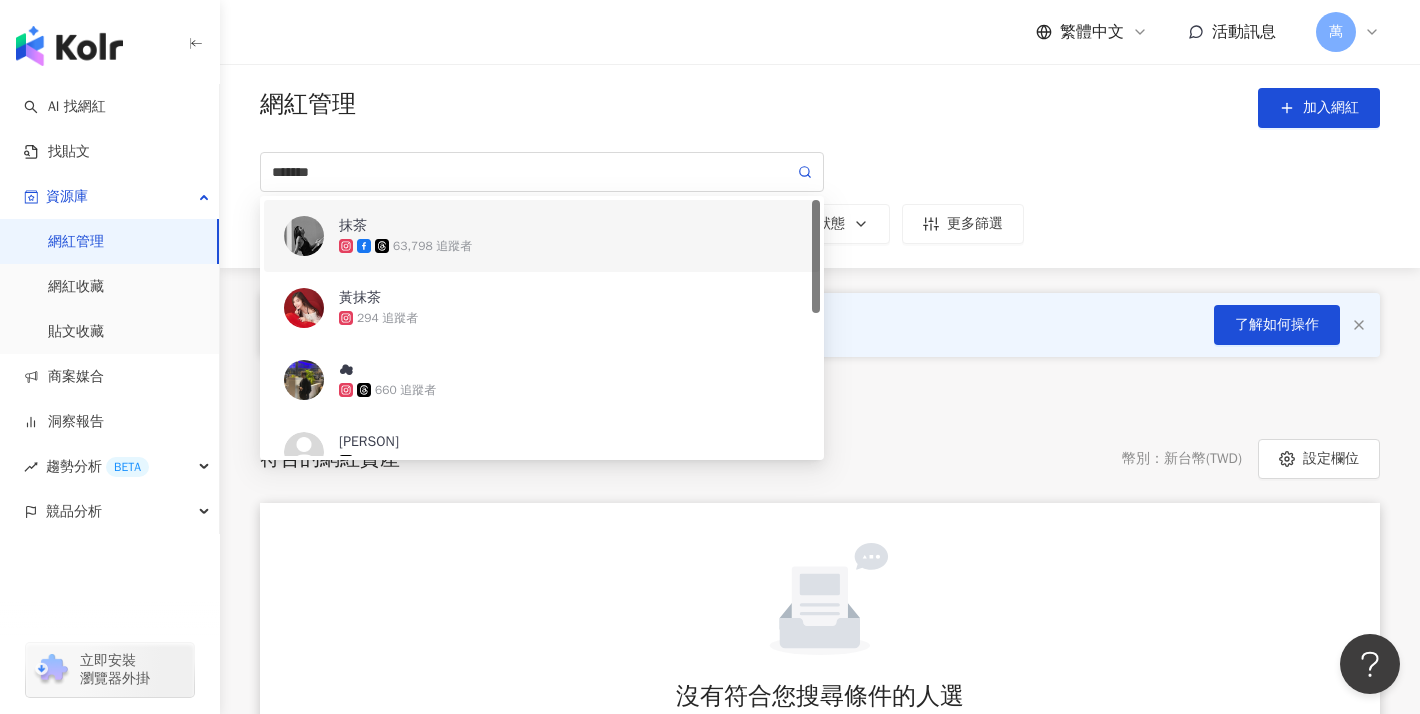 click on "網紅管理 加入網紅" at bounding box center [820, 108] 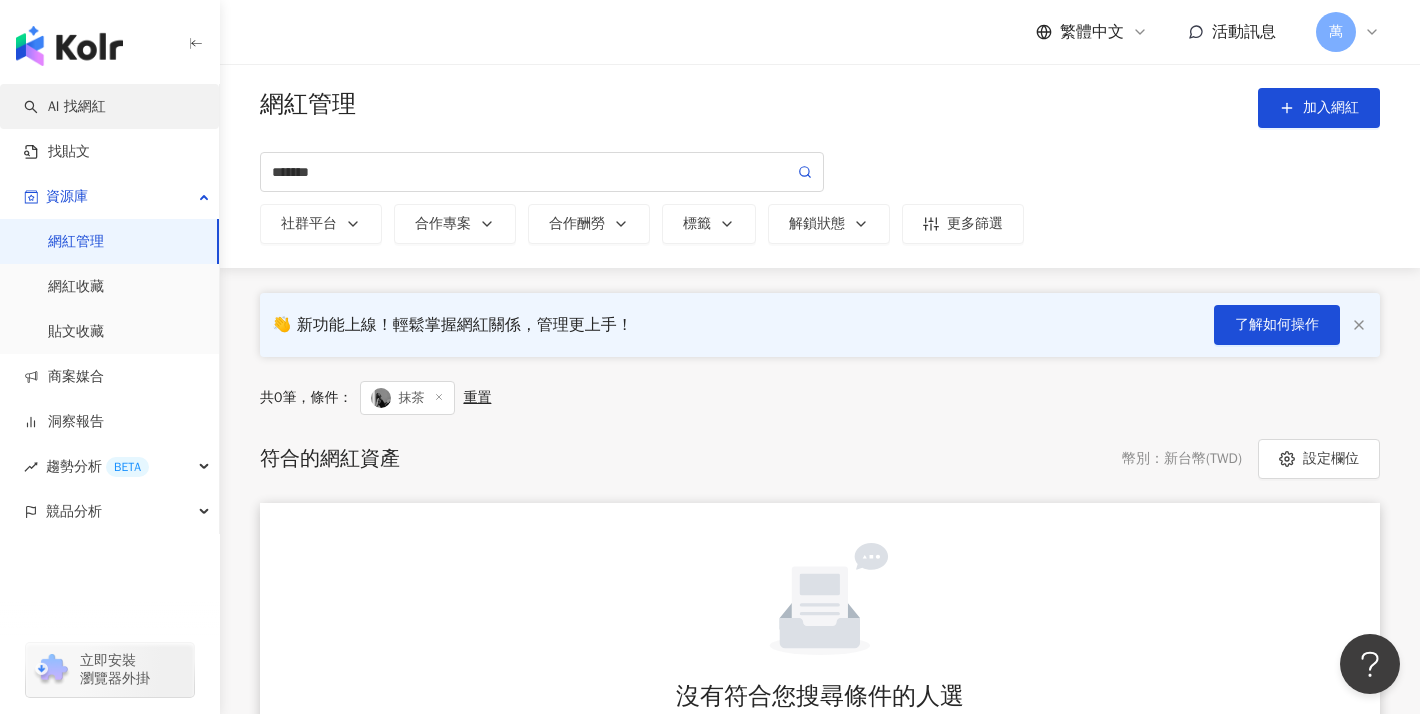 click on "AI 找網紅" at bounding box center (65, 107) 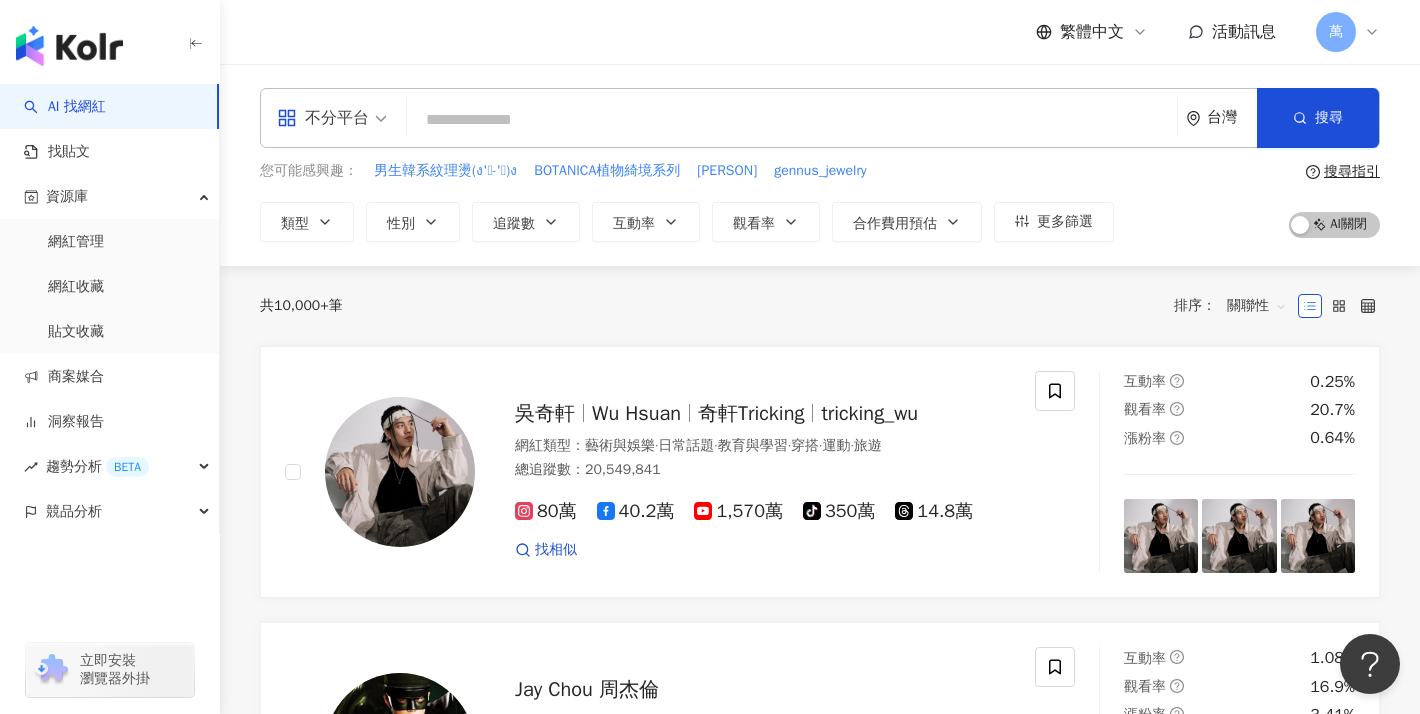 type on "*******" 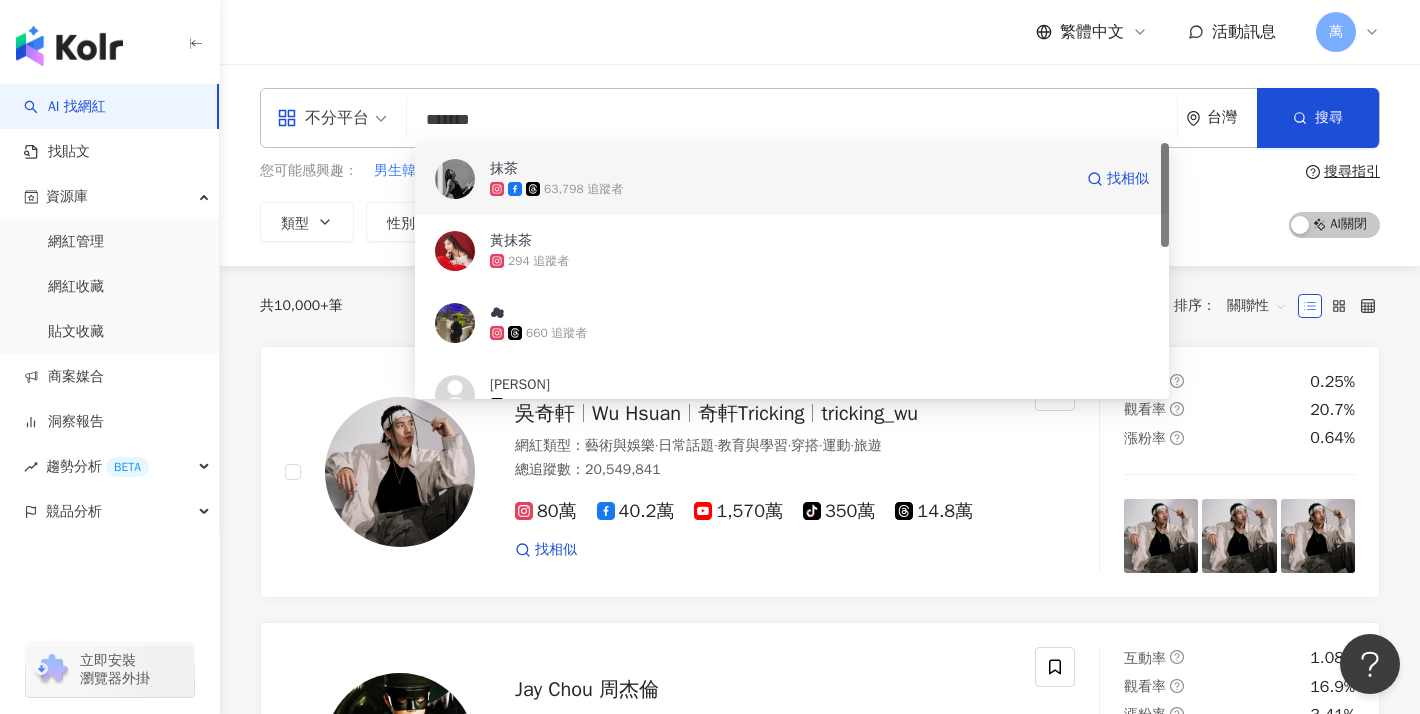 click on "抹茶" at bounding box center [781, 169] 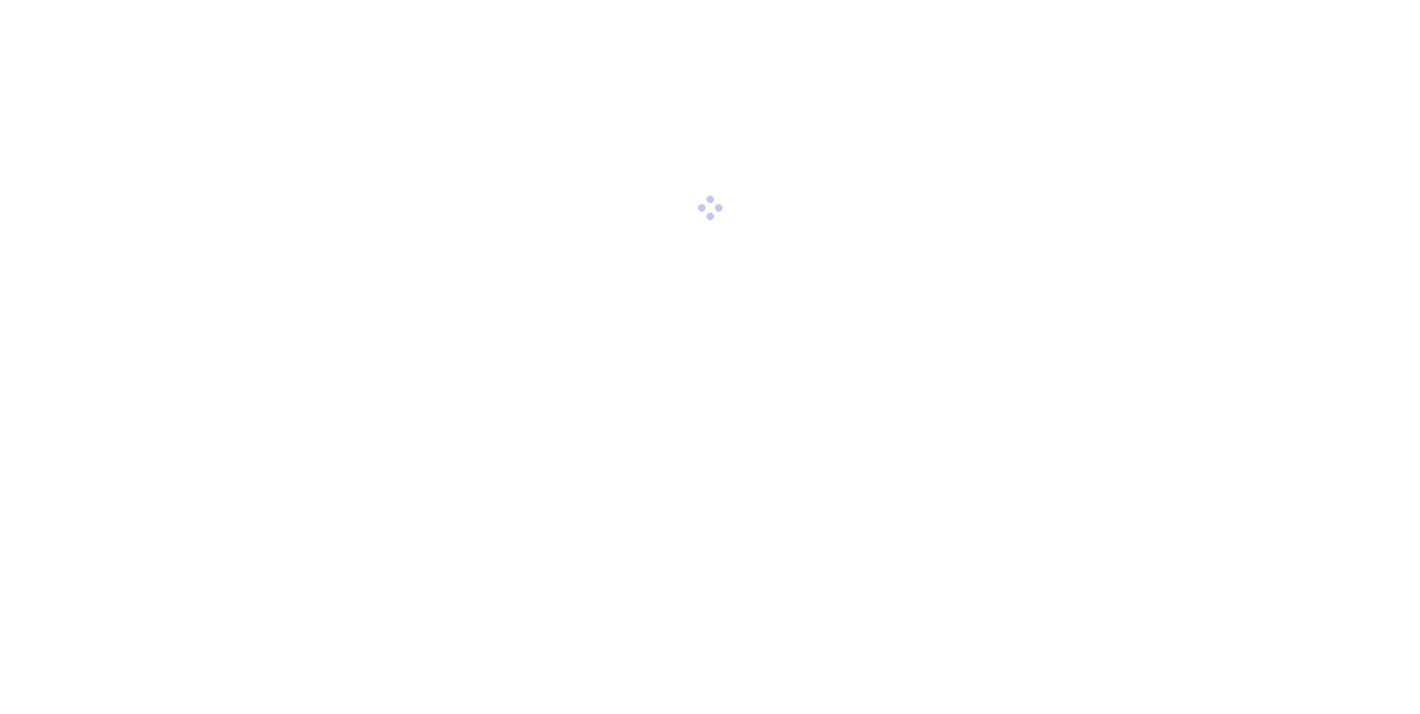 scroll, scrollTop: 0, scrollLeft: 0, axis: both 